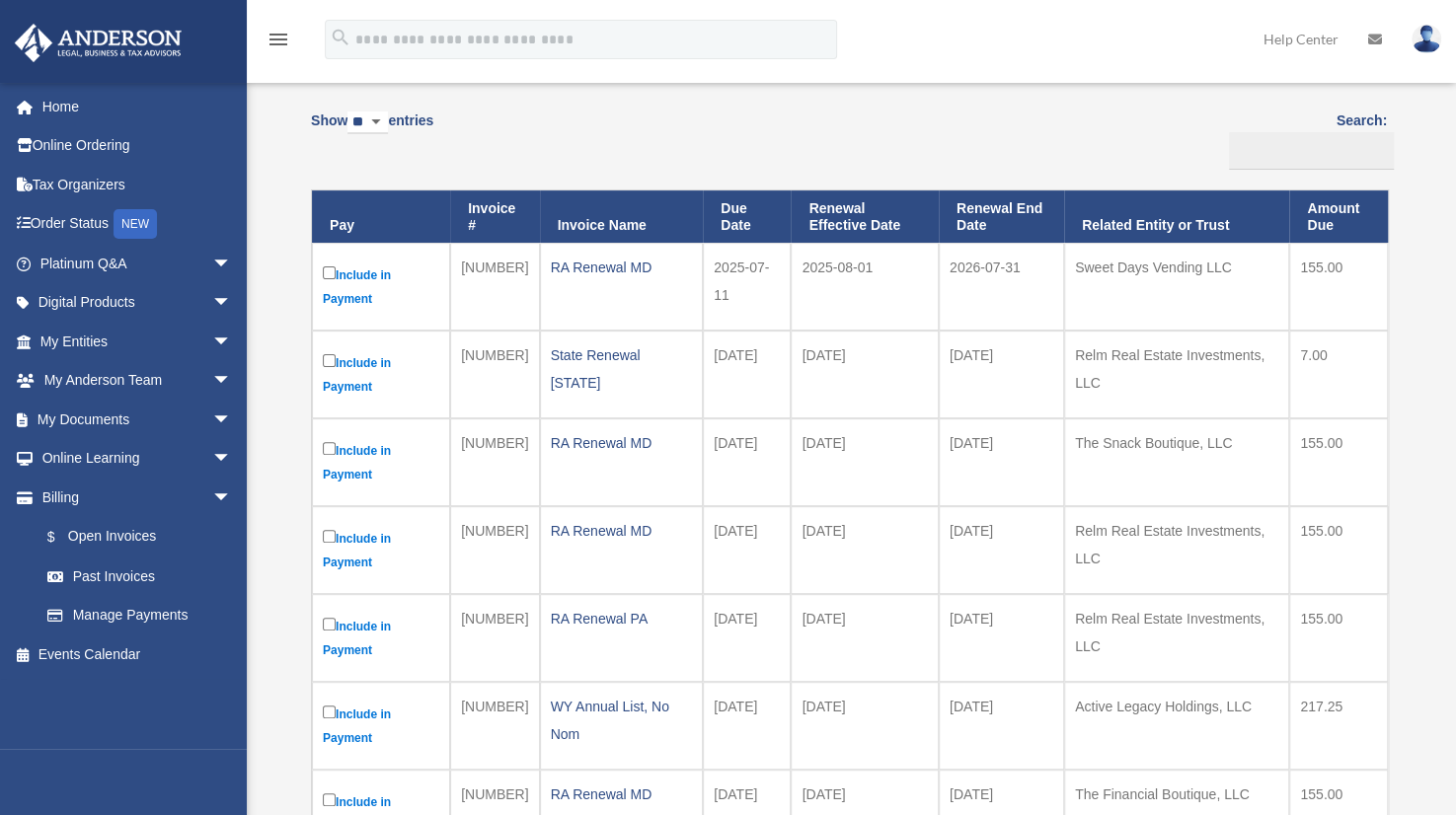 scroll, scrollTop: 99, scrollLeft: 0, axis: vertical 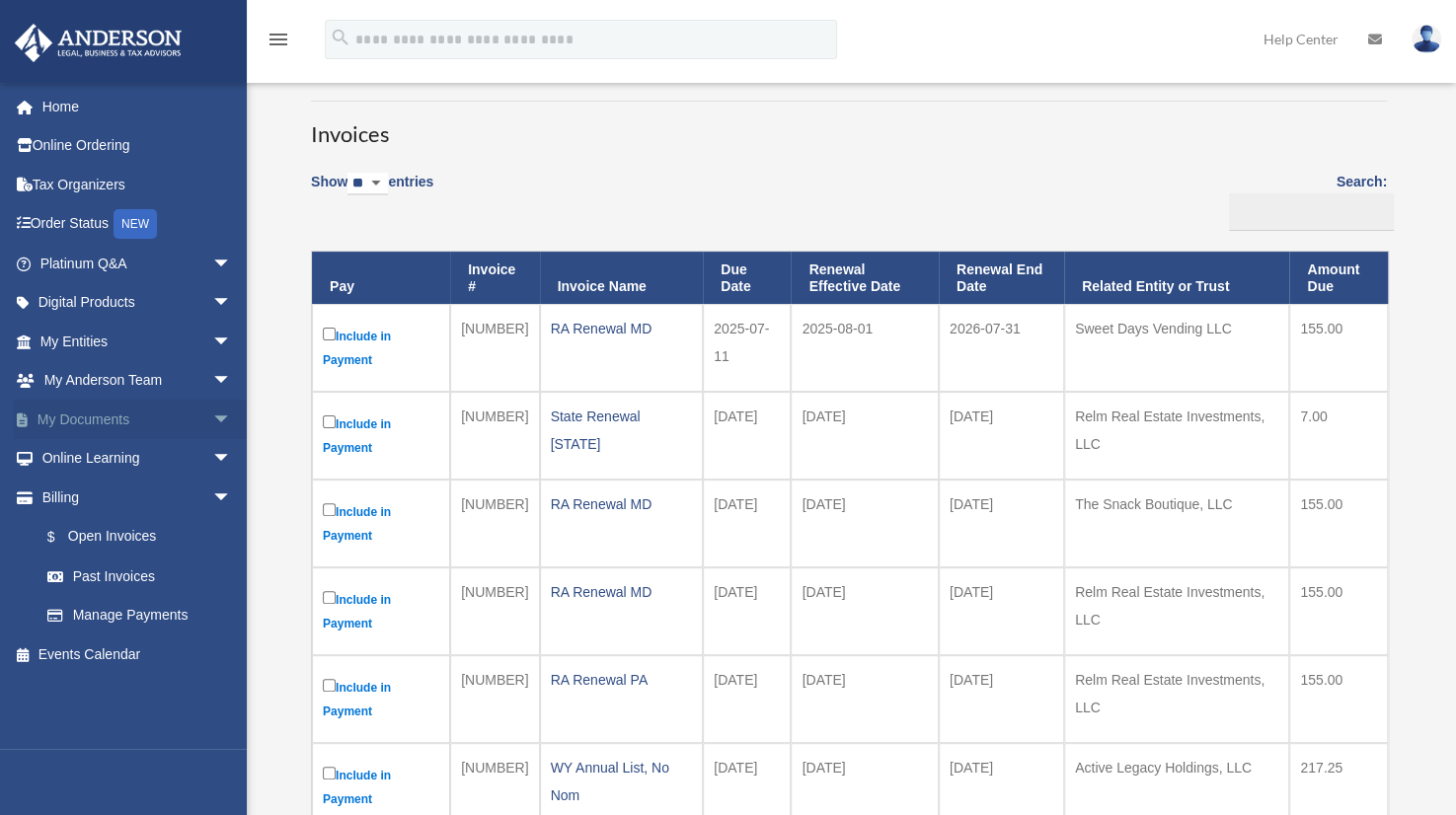 click on "My Documents arrow_drop_down" at bounding box center [137, 419] 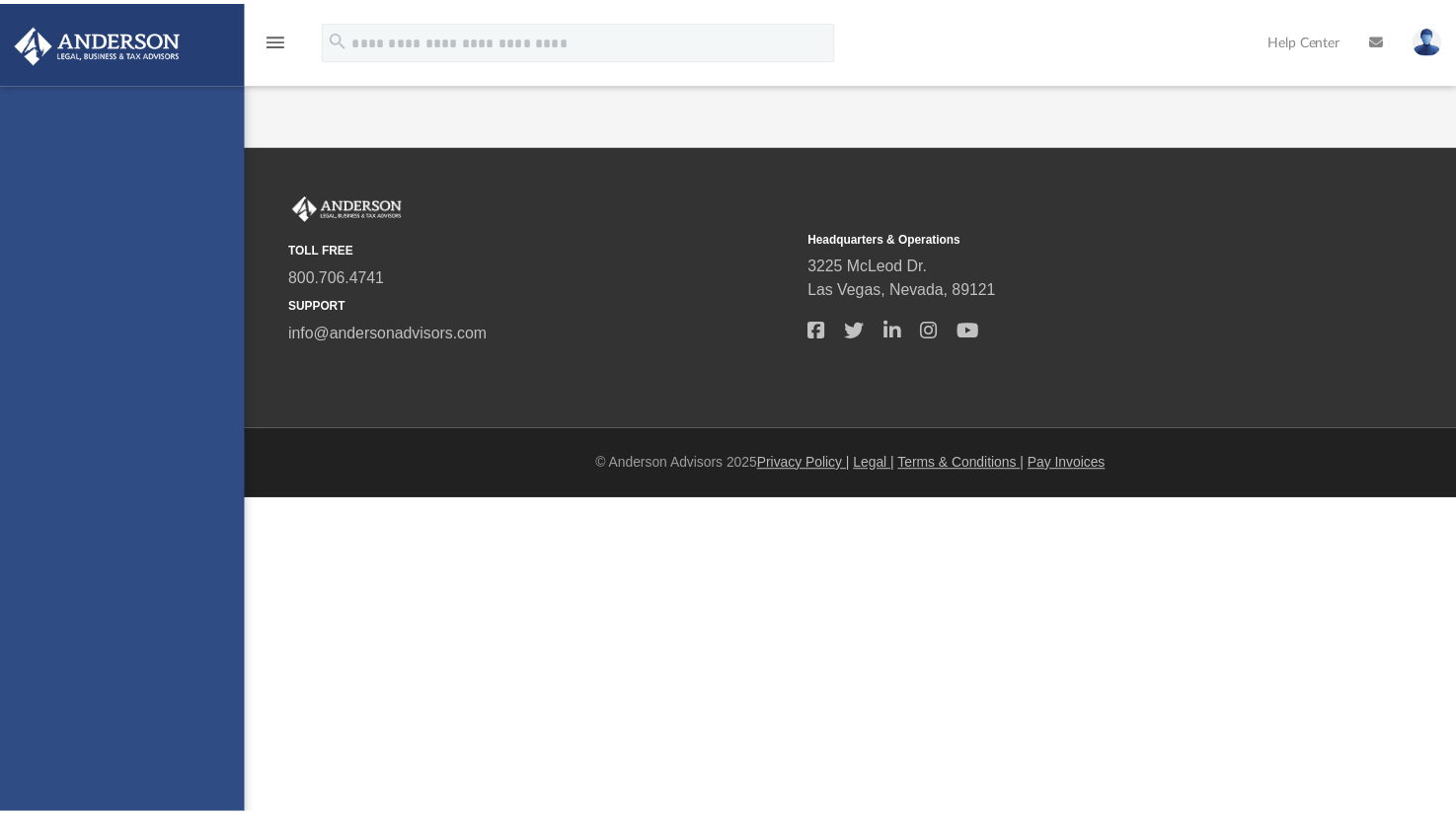 scroll, scrollTop: 0, scrollLeft: 0, axis: both 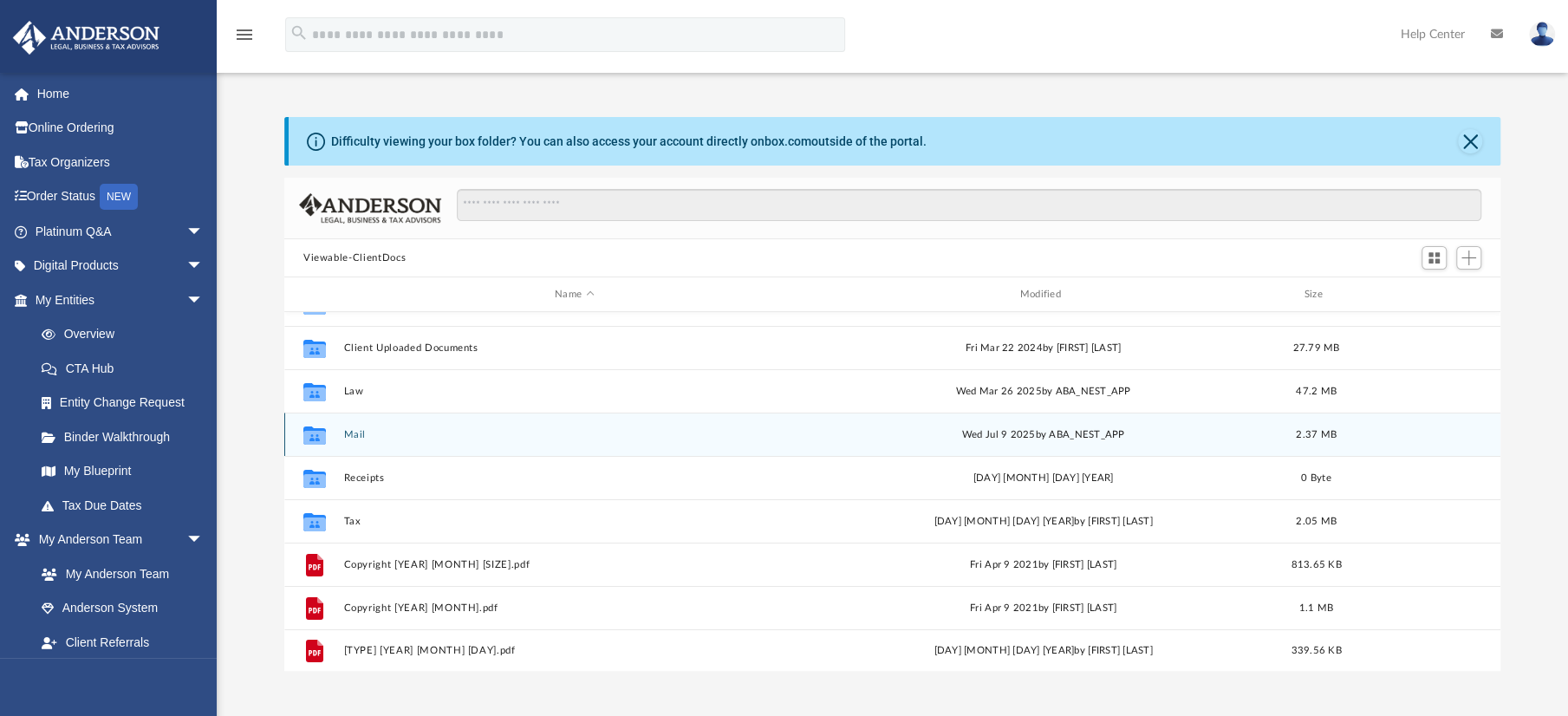 click on "Collaborated Folder Mail [DAY] [MONTH] [DAY] [YEAR]  by [APP_NAME] [SIZE]" at bounding box center [892, 434] 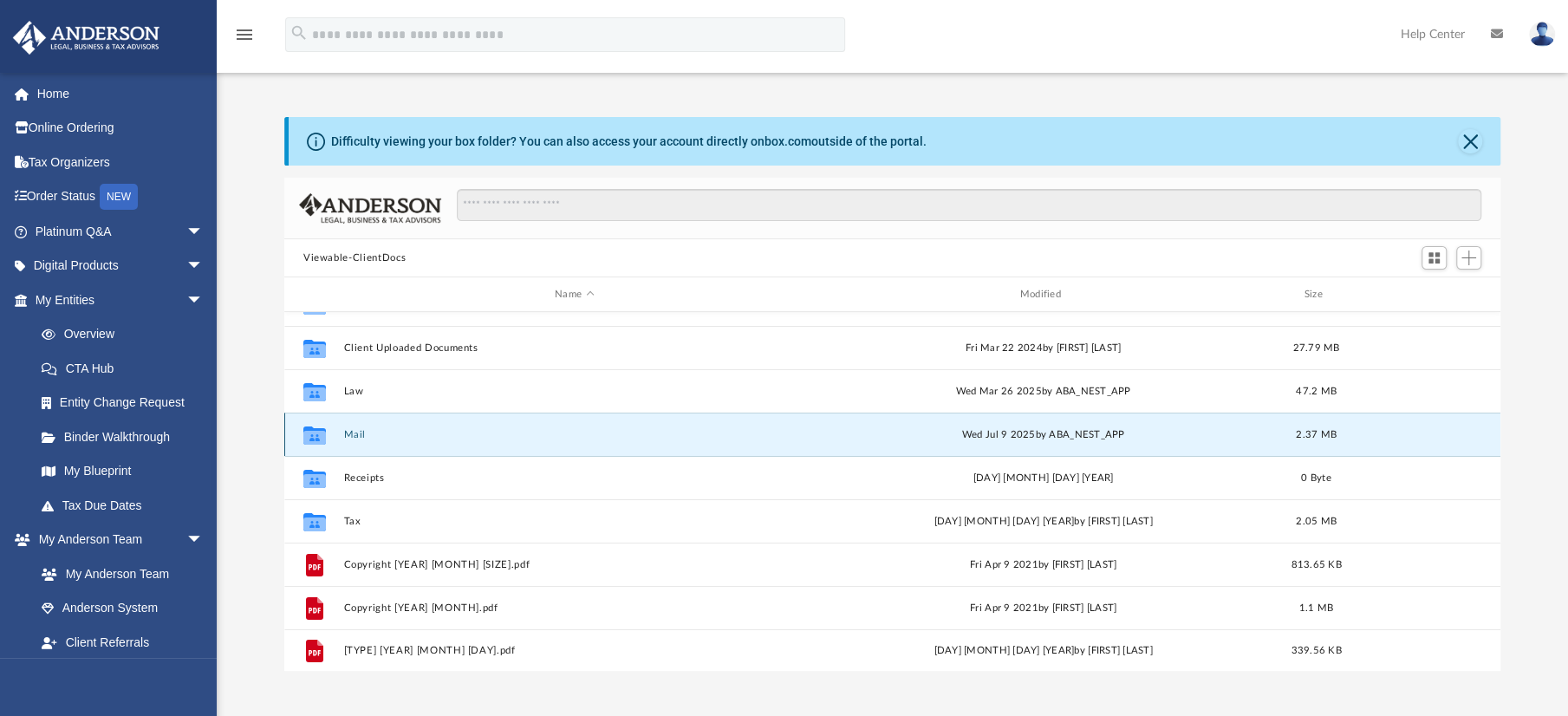 click on "Collaborated Folder Mail [DAY] [MONTH] [DAY] [YEAR]  by [APP_NAME] [SIZE]" at bounding box center [892, 434] 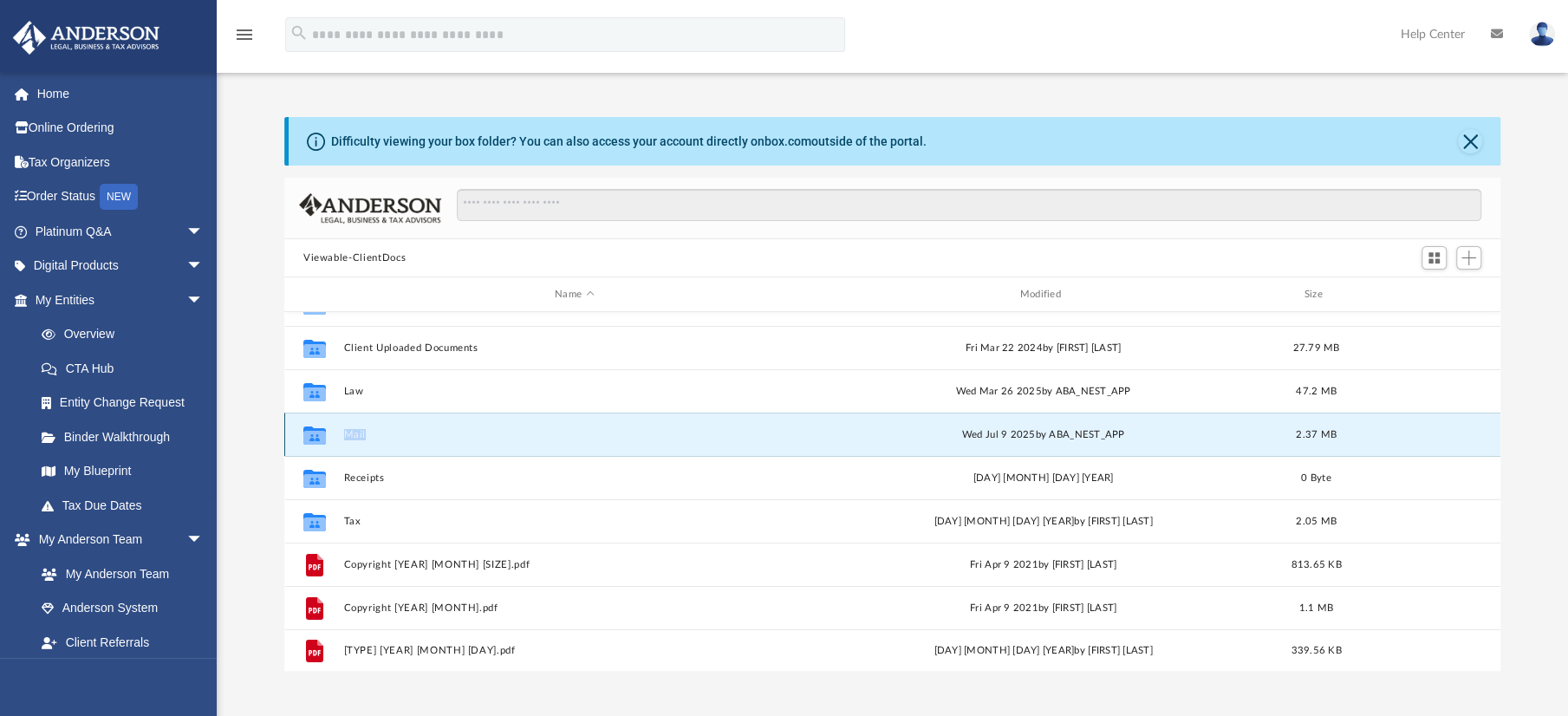 click on "Collaborated Folder Mail [DAY] [MONTH] [DAY] [YEAR]  by [APP_NAME] [SIZE]" at bounding box center [892, 434] 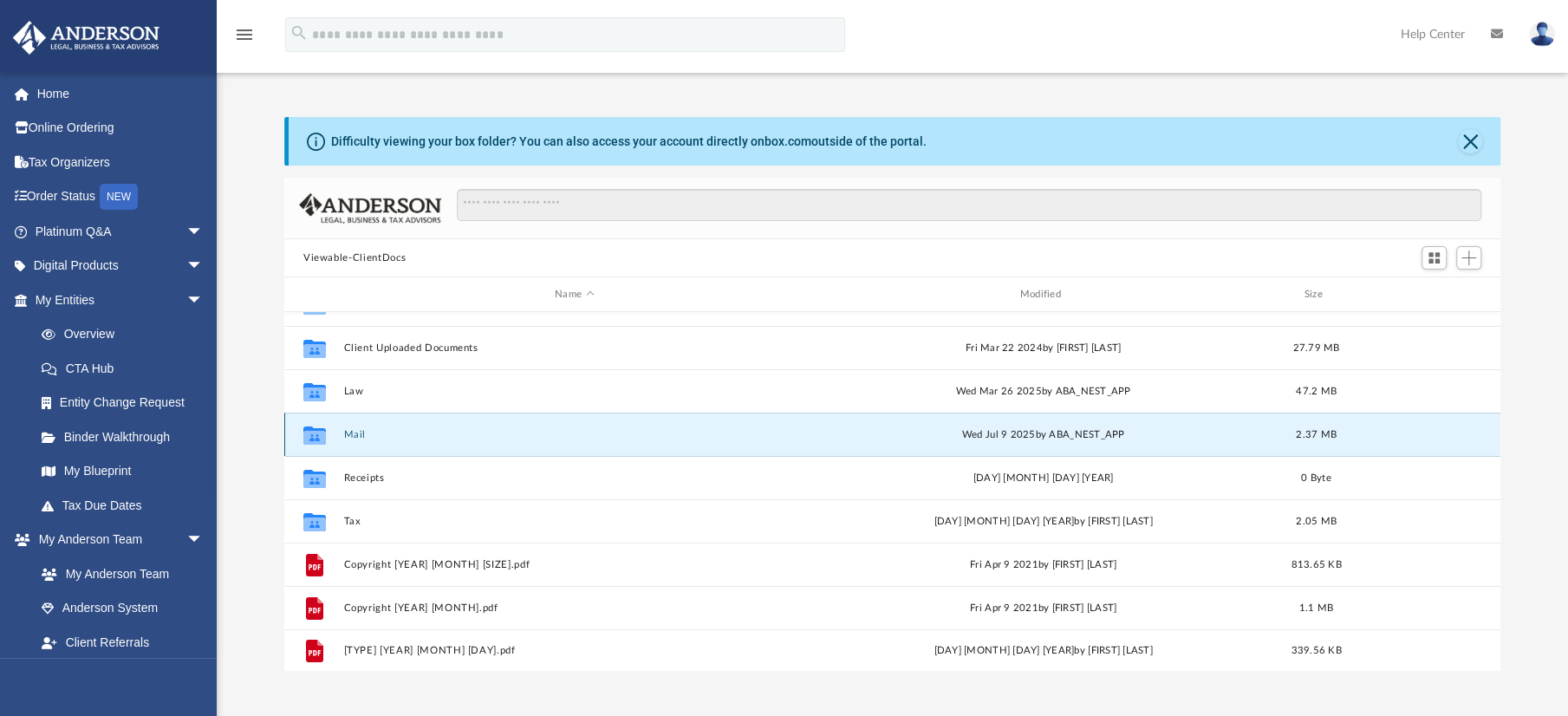 click 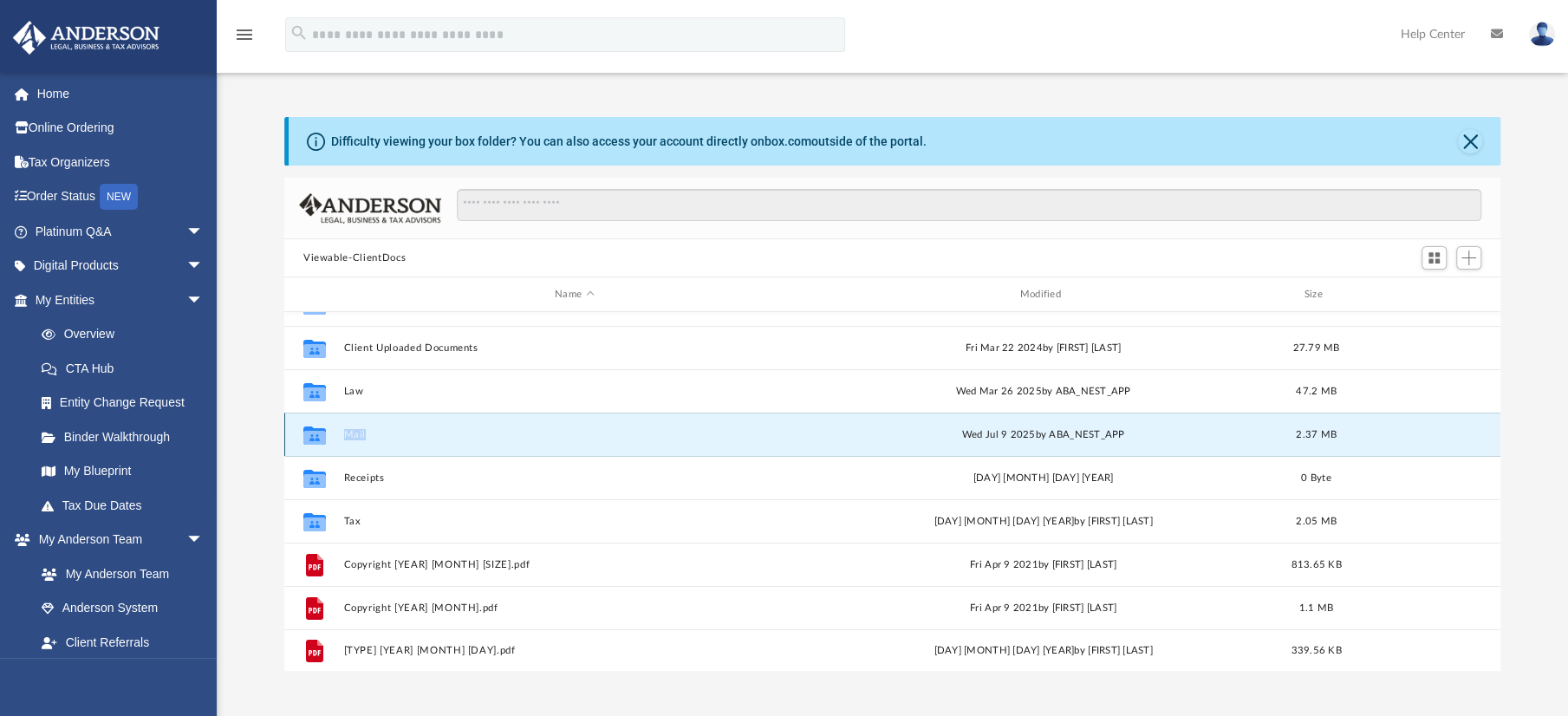 click 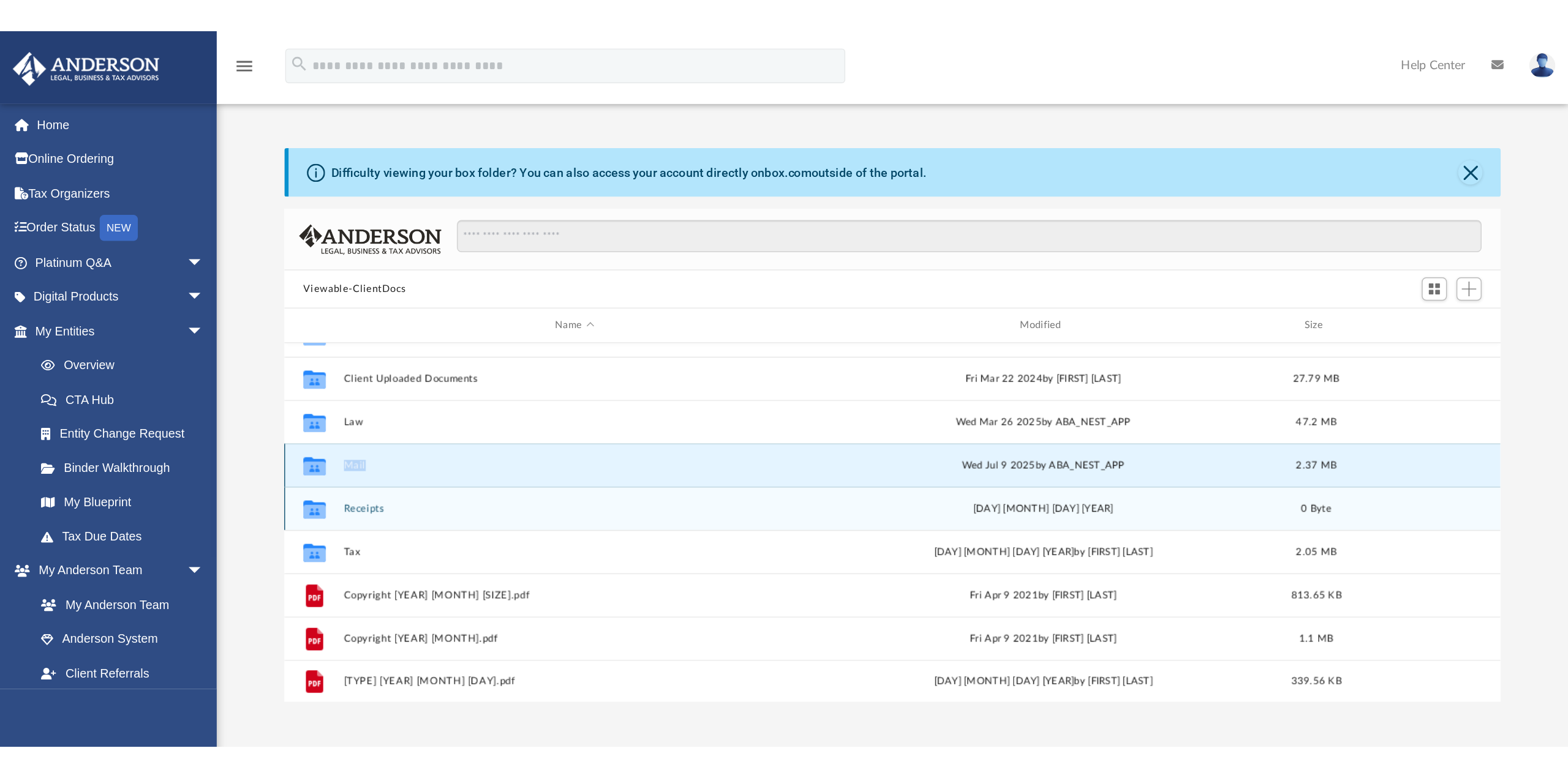 scroll, scrollTop: 0, scrollLeft: 0, axis: both 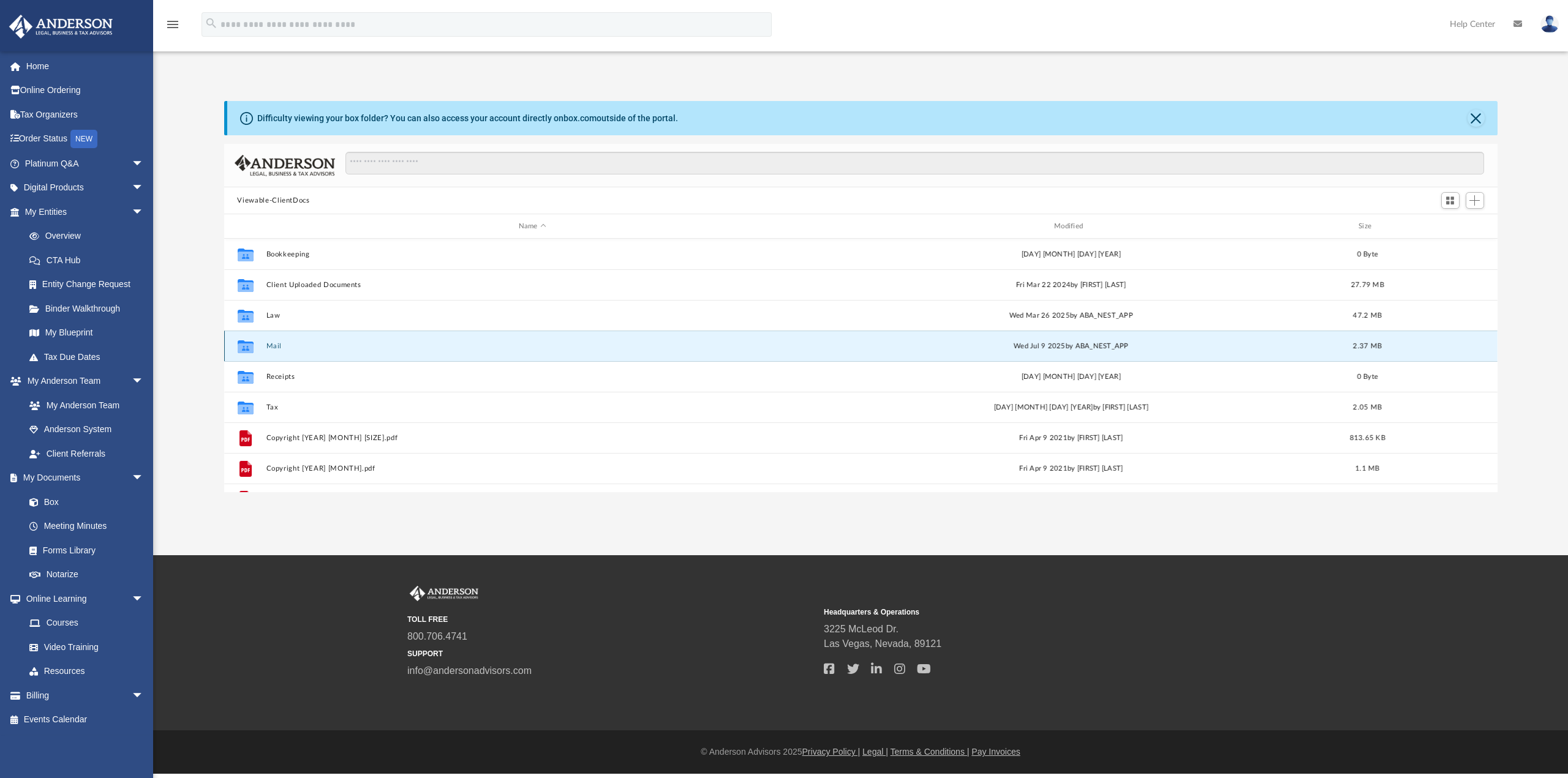 click on "[DAY] [MONTH] [DAY] [YEAR]  by [APP_NAME]" at bounding box center [1071, 346] 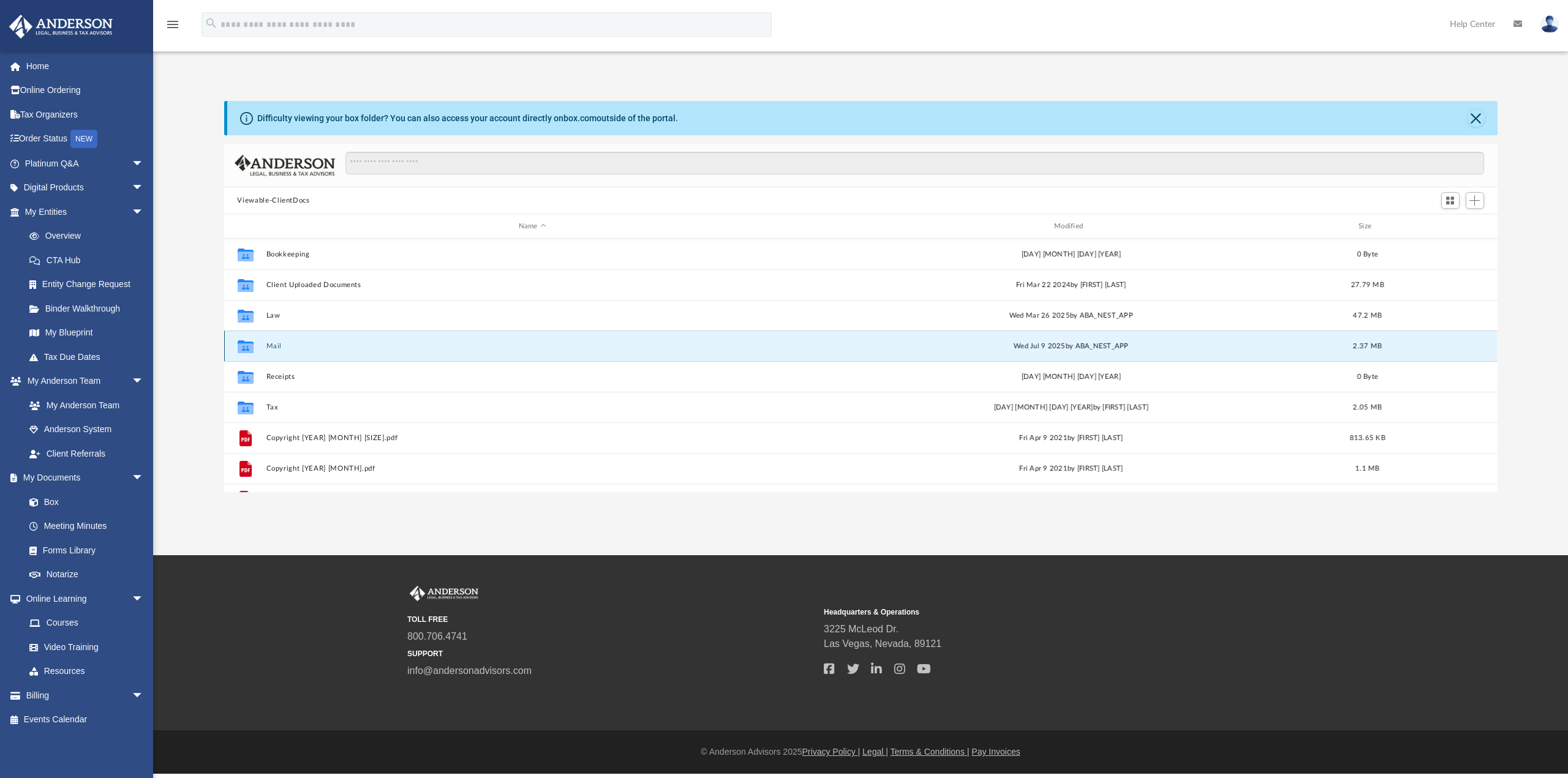 click on "[DAY] [MONTH] [DAY] [YEAR]  by [APP_NAME]" at bounding box center [1071, 346] 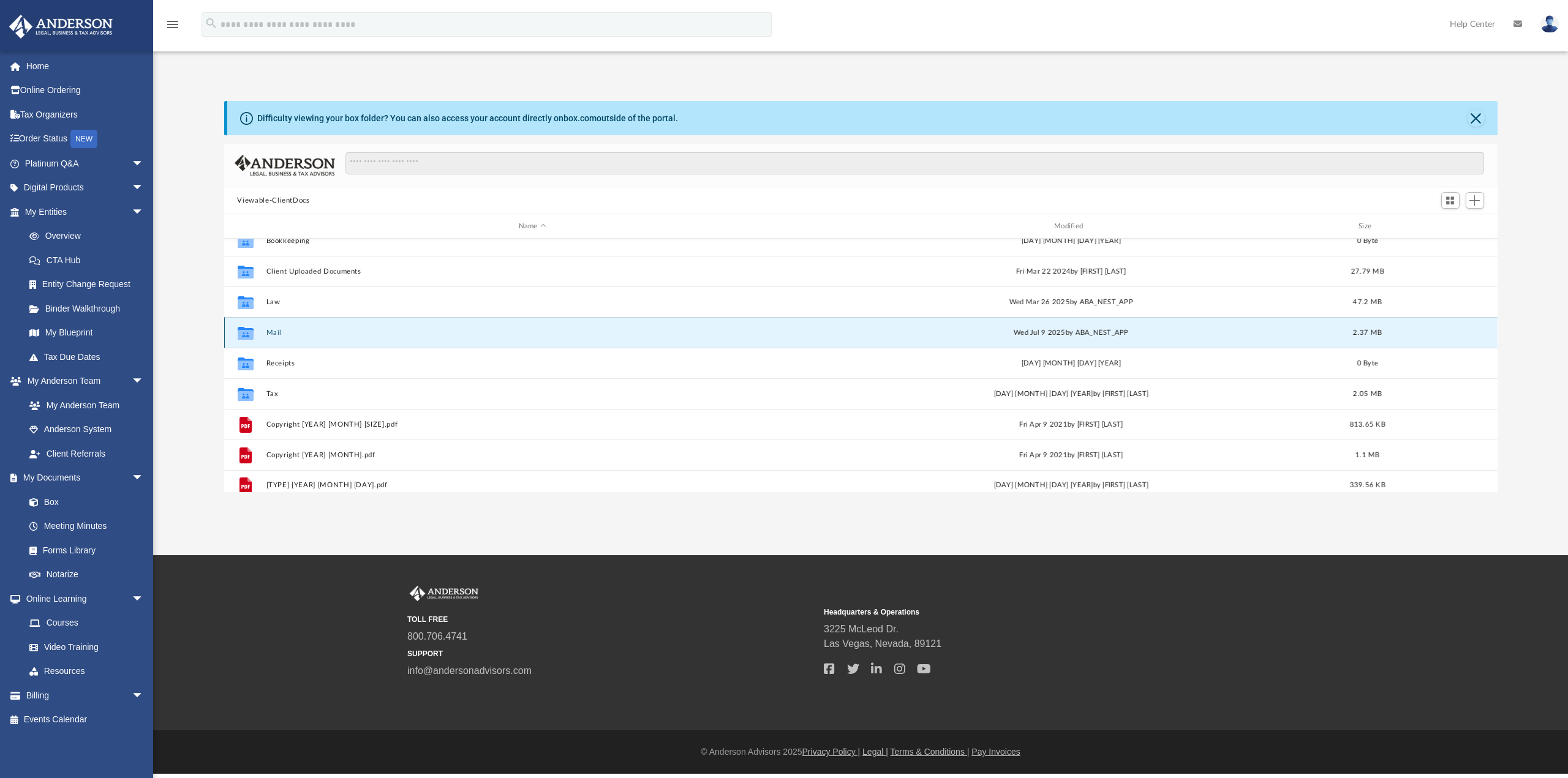 scroll, scrollTop: 21, scrollLeft: 0, axis: vertical 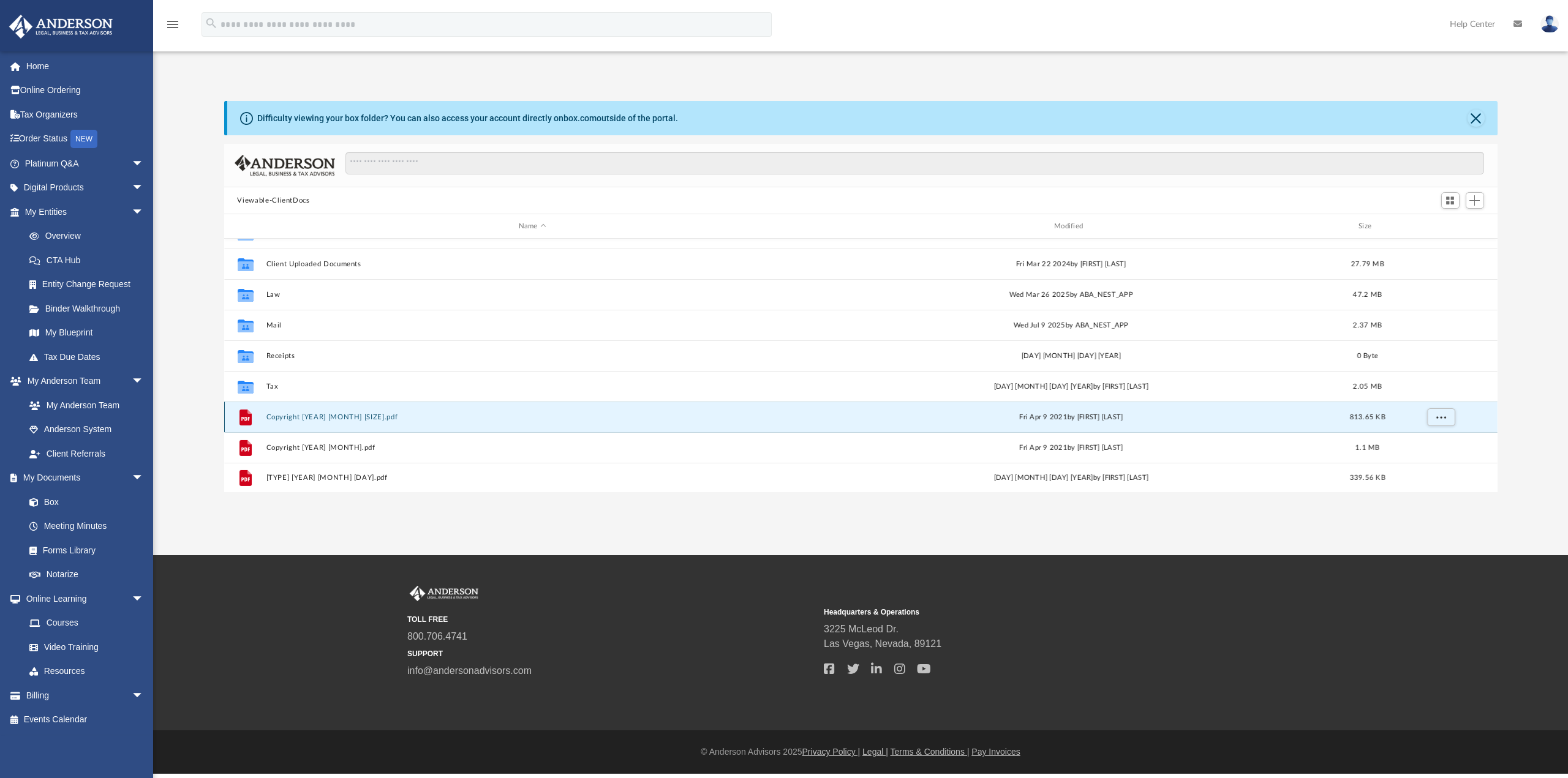click on "Copyright [YEAR] [MONTH] [SIZE].pdf" at bounding box center [532, 417] 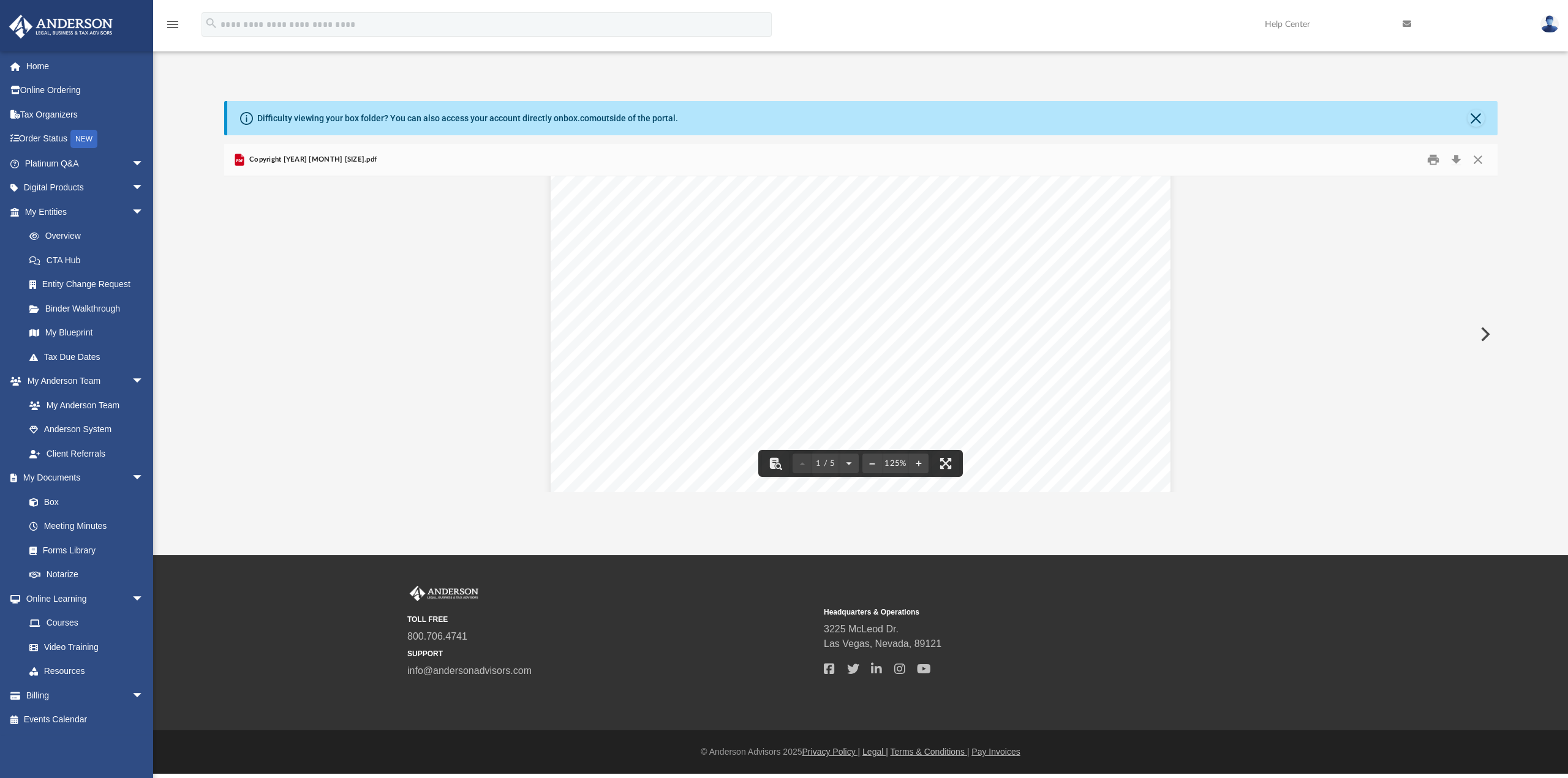 scroll, scrollTop: 61, scrollLeft: 0, axis: vertical 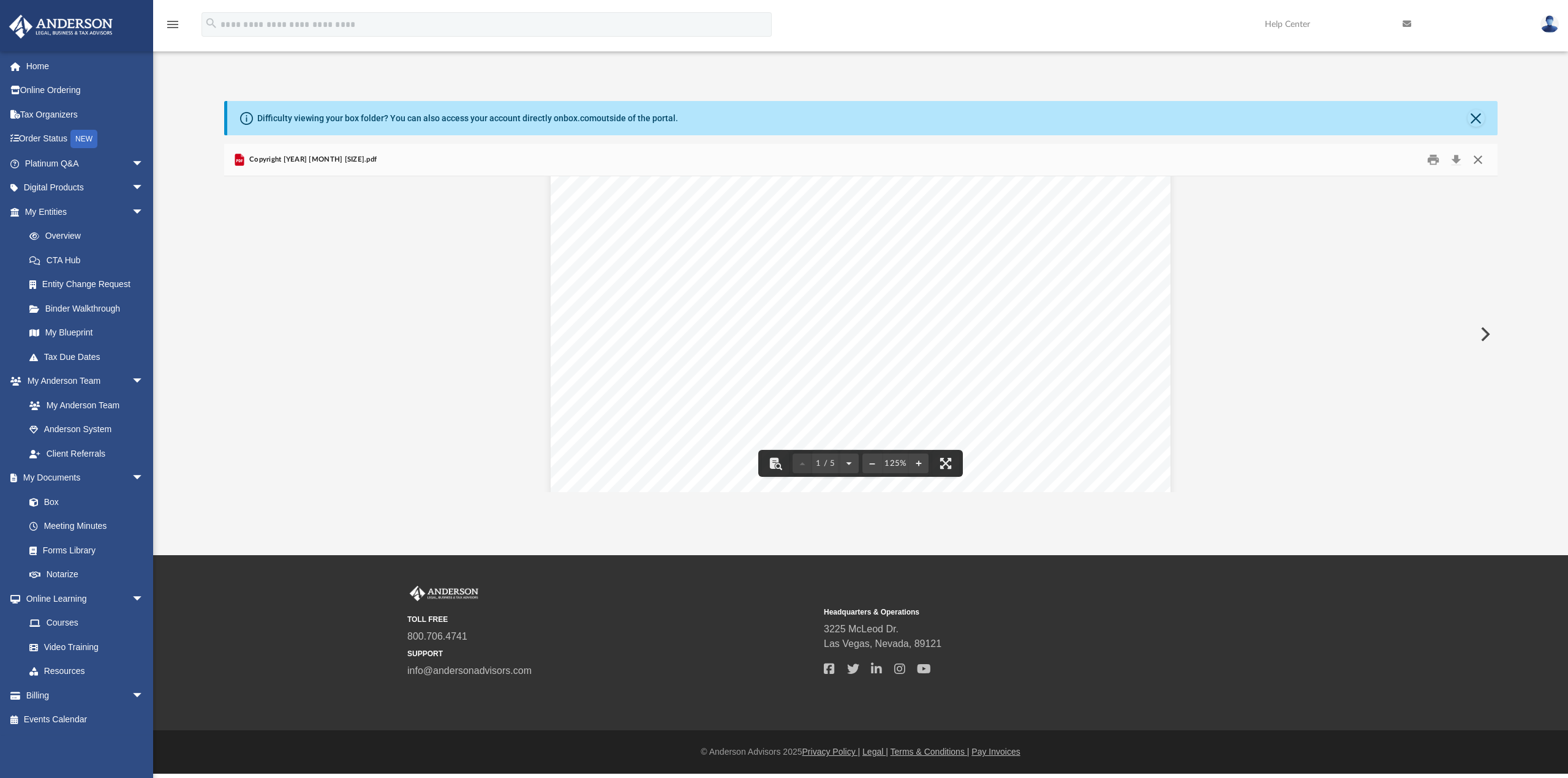 click at bounding box center [1478, 160] 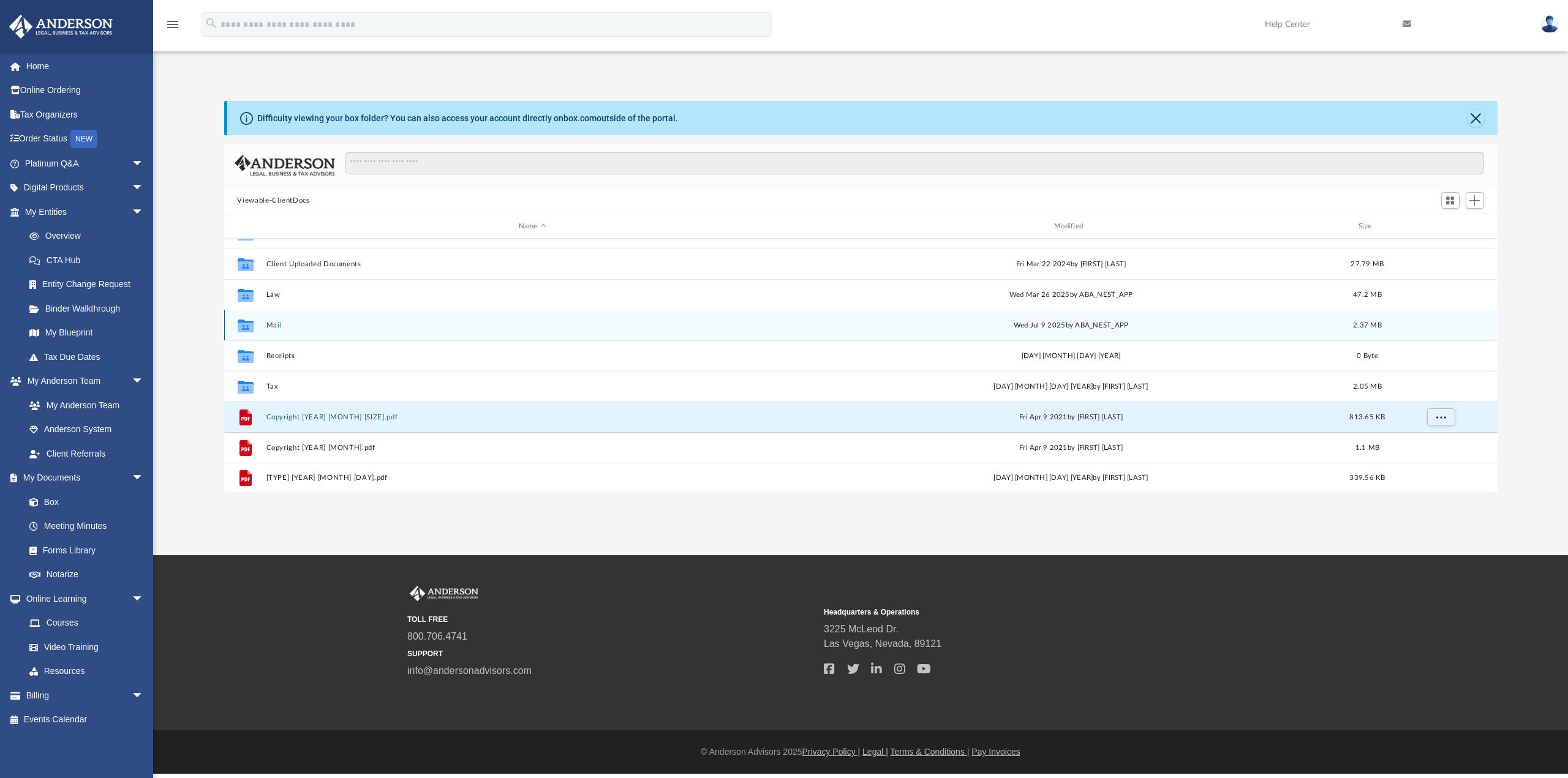 click 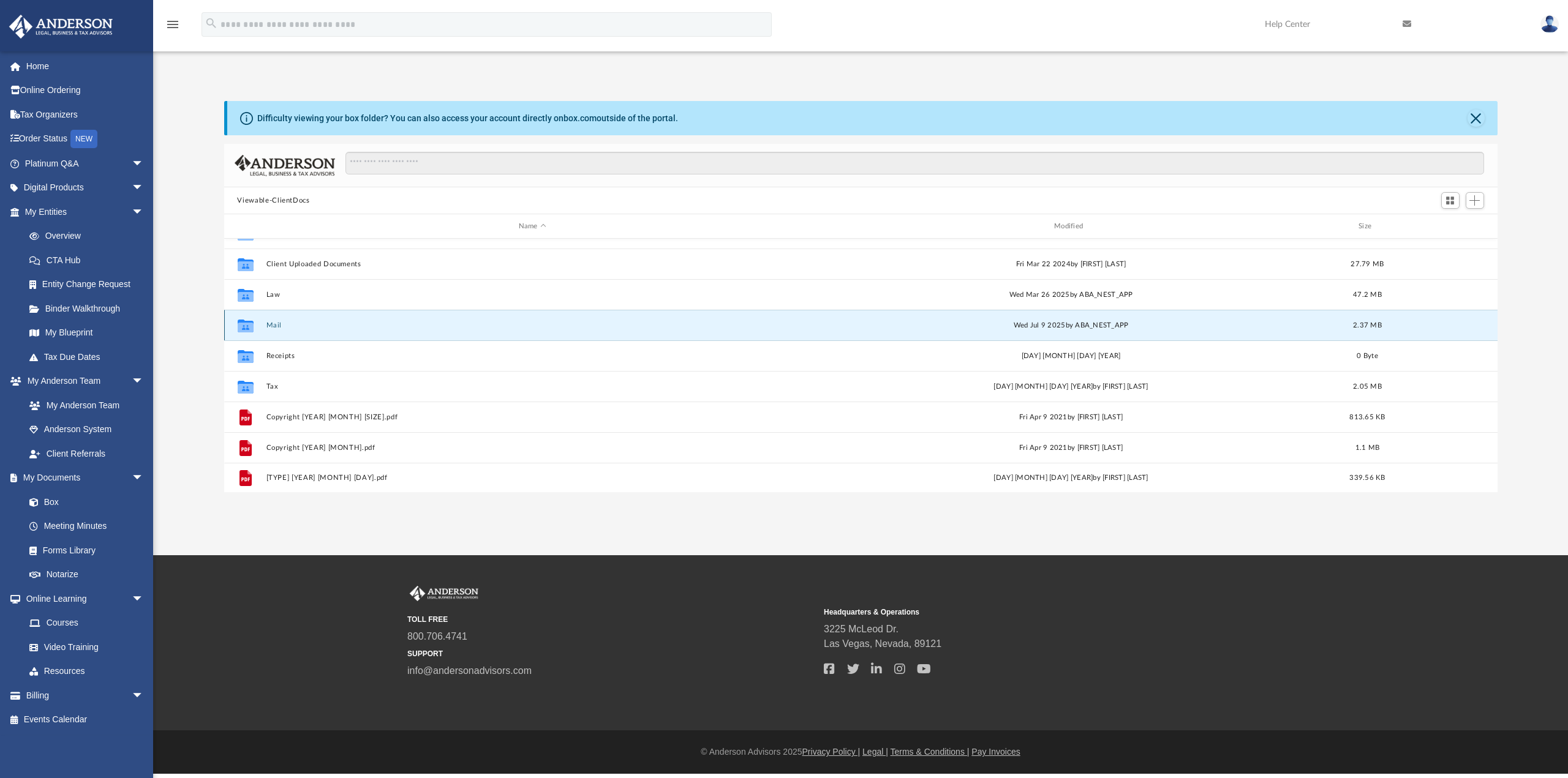 click 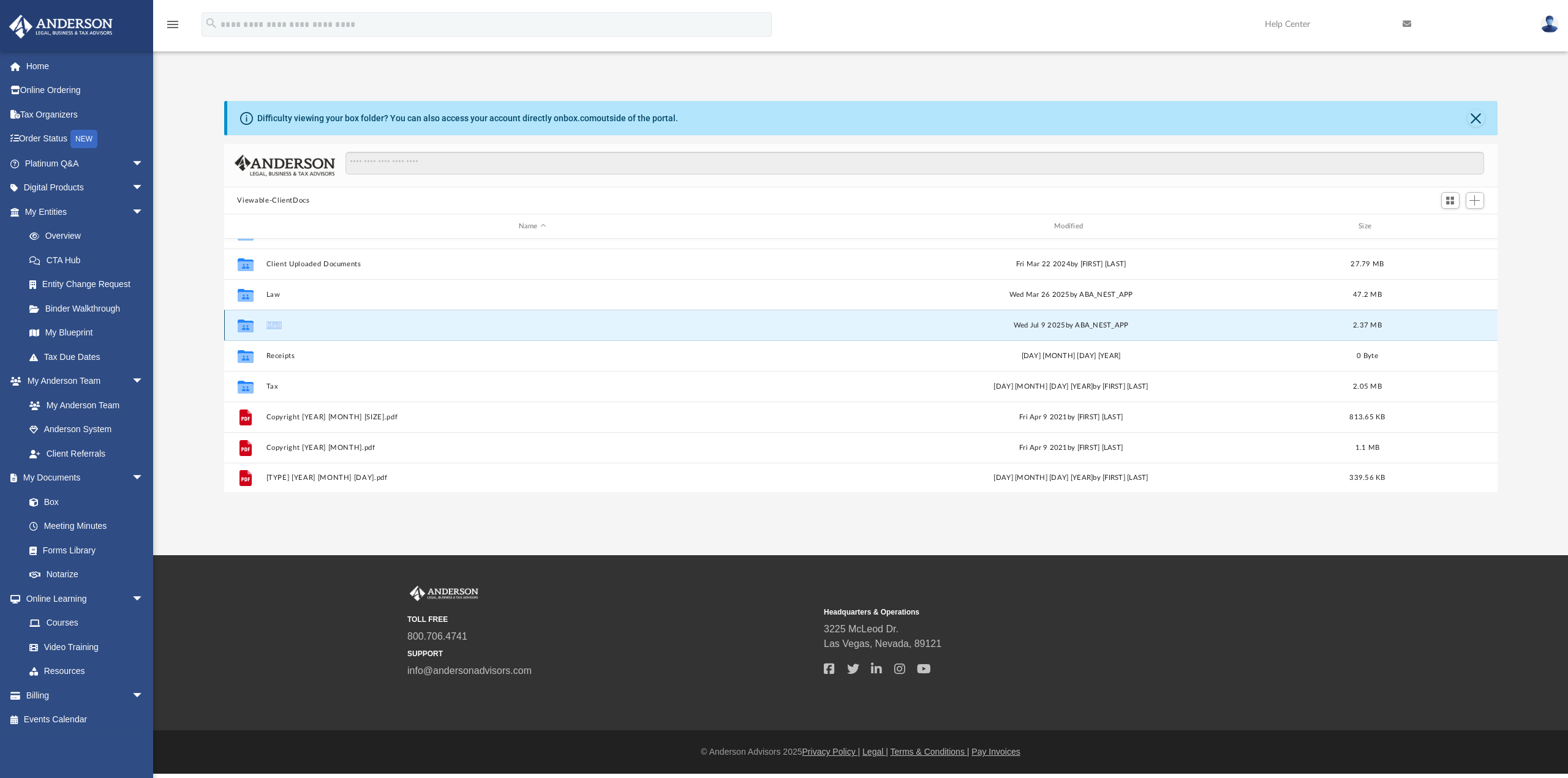 click 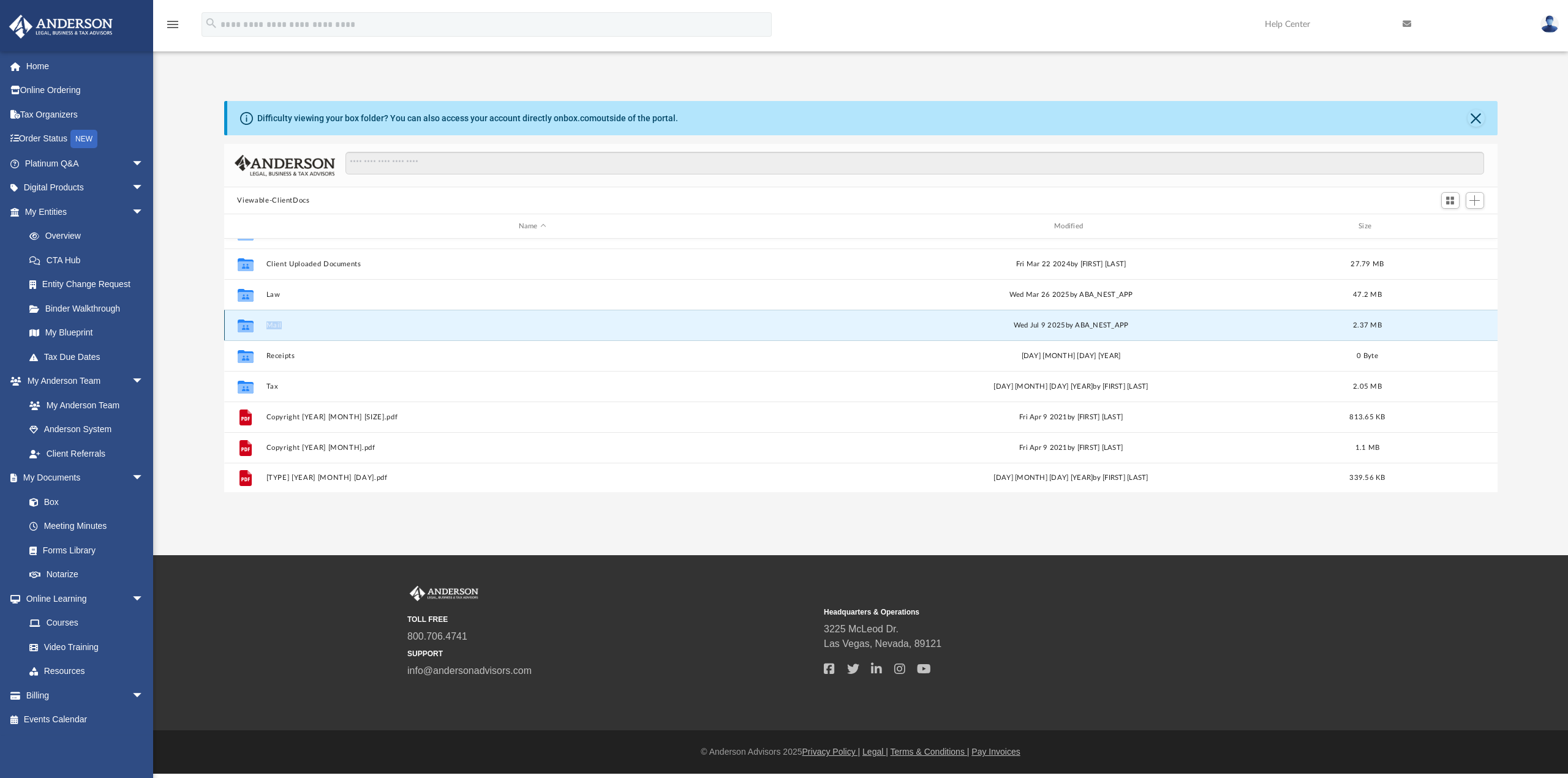 click on "Mail" at bounding box center (532, 325) 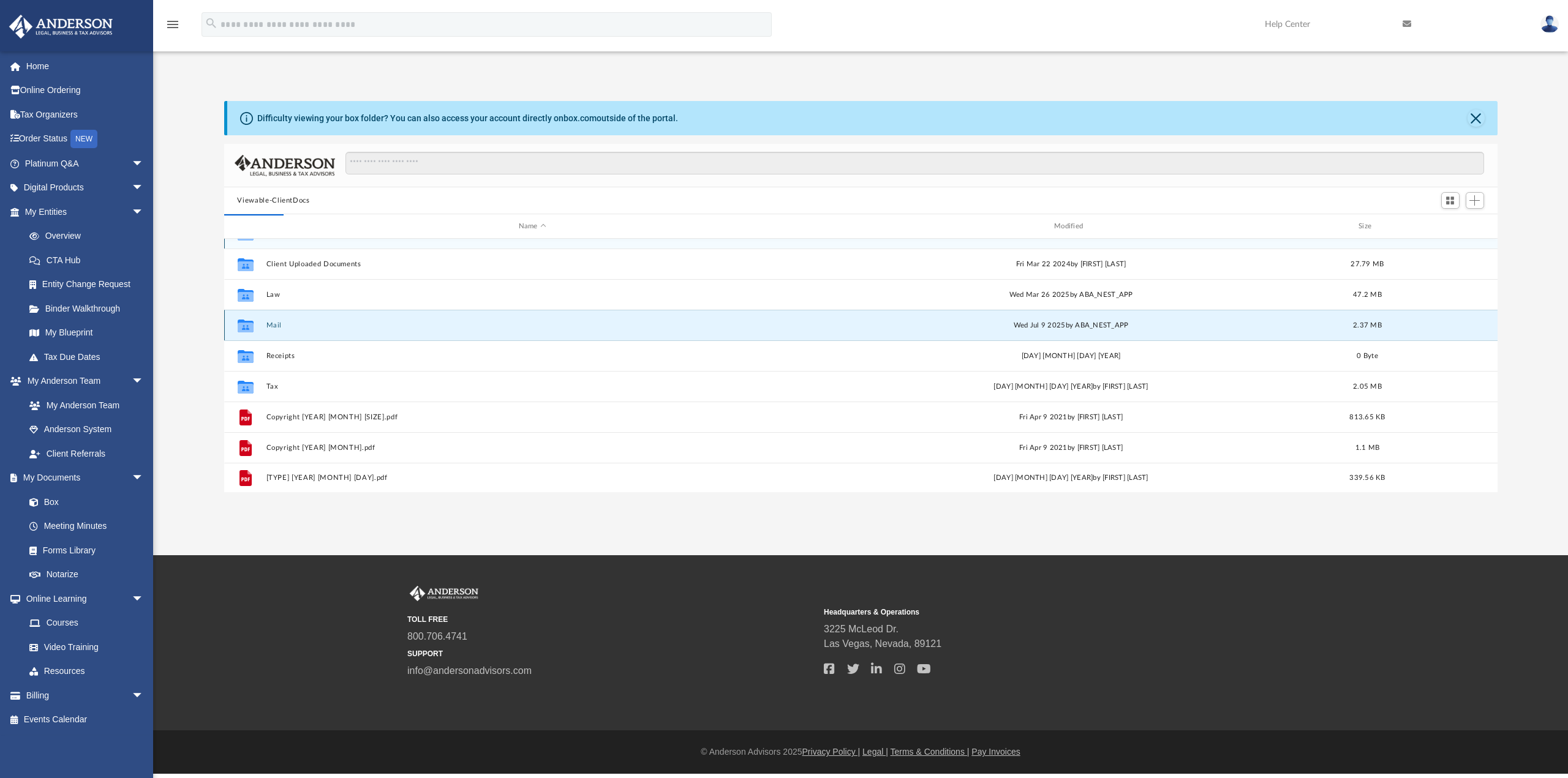 scroll, scrollTop: 0, scrollLeft: 0, axis: both 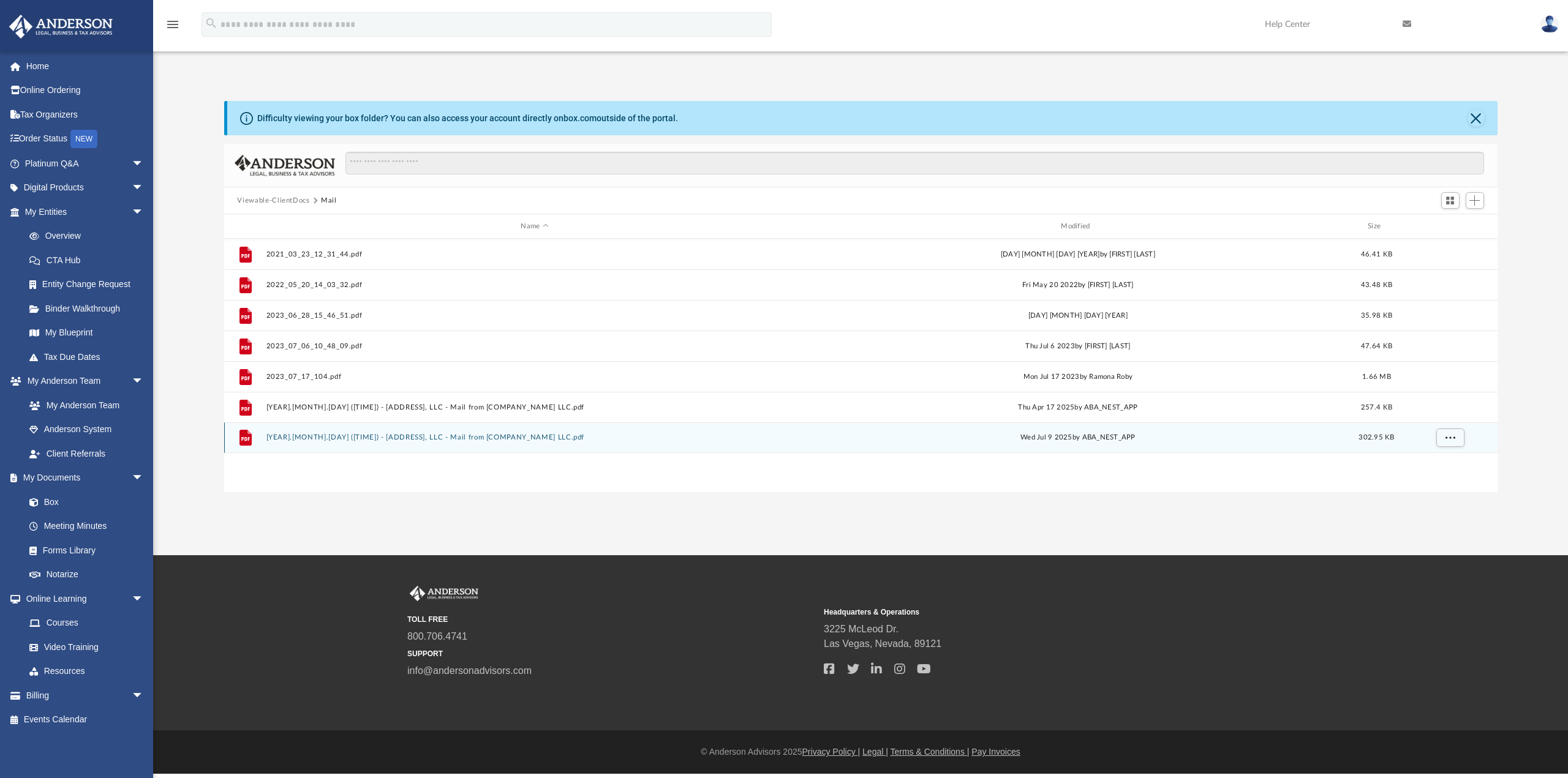 click on "[YEAR].[MONTH].[DAY] ([TIME]) - [ADDRESS], LLC - Mail from [COMPANY_NAME] LLC.pdf" at bounding box center (535, 437) 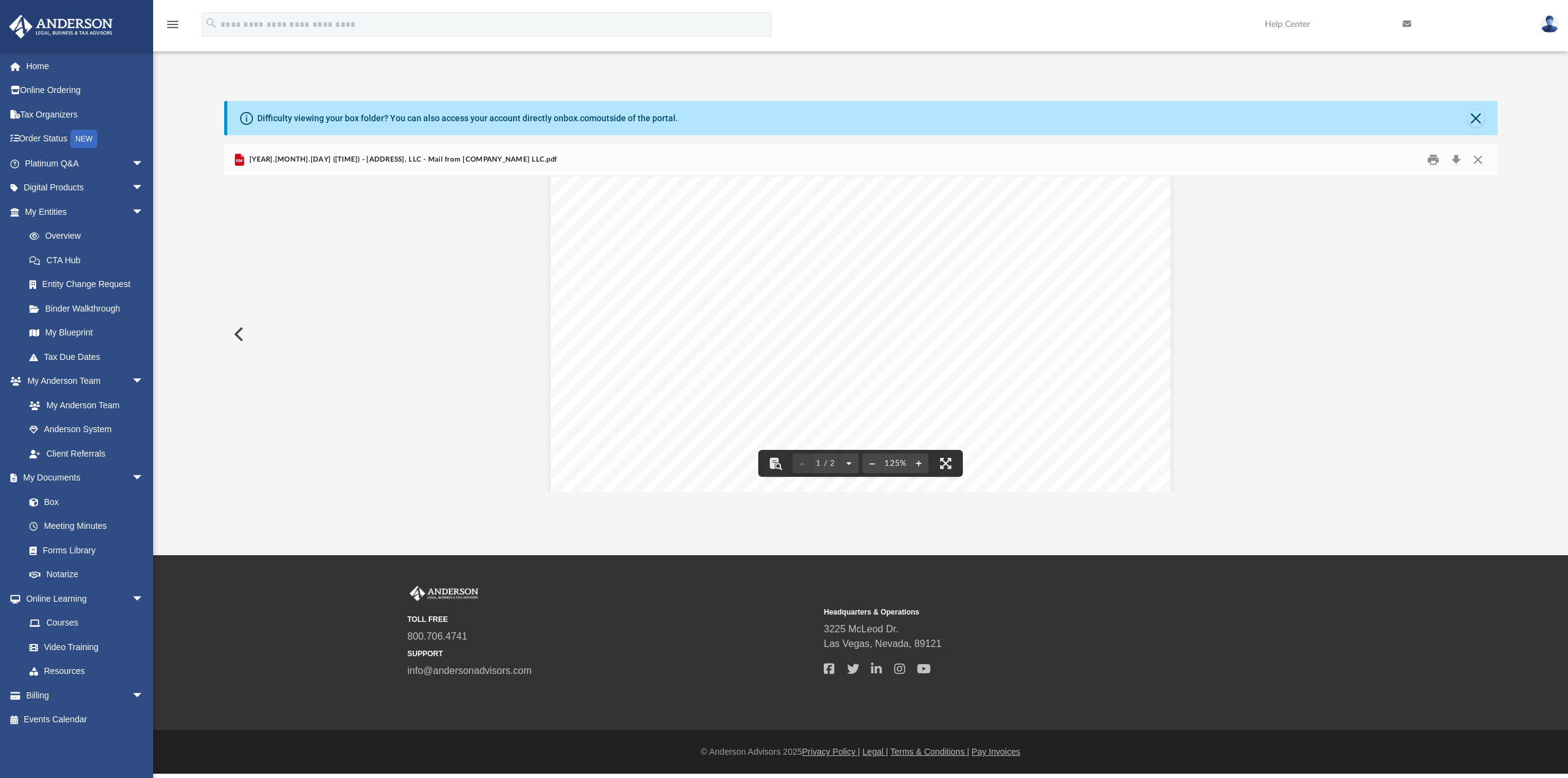scroll, scrollTop: 0, scrollLeft: 0, axis: both 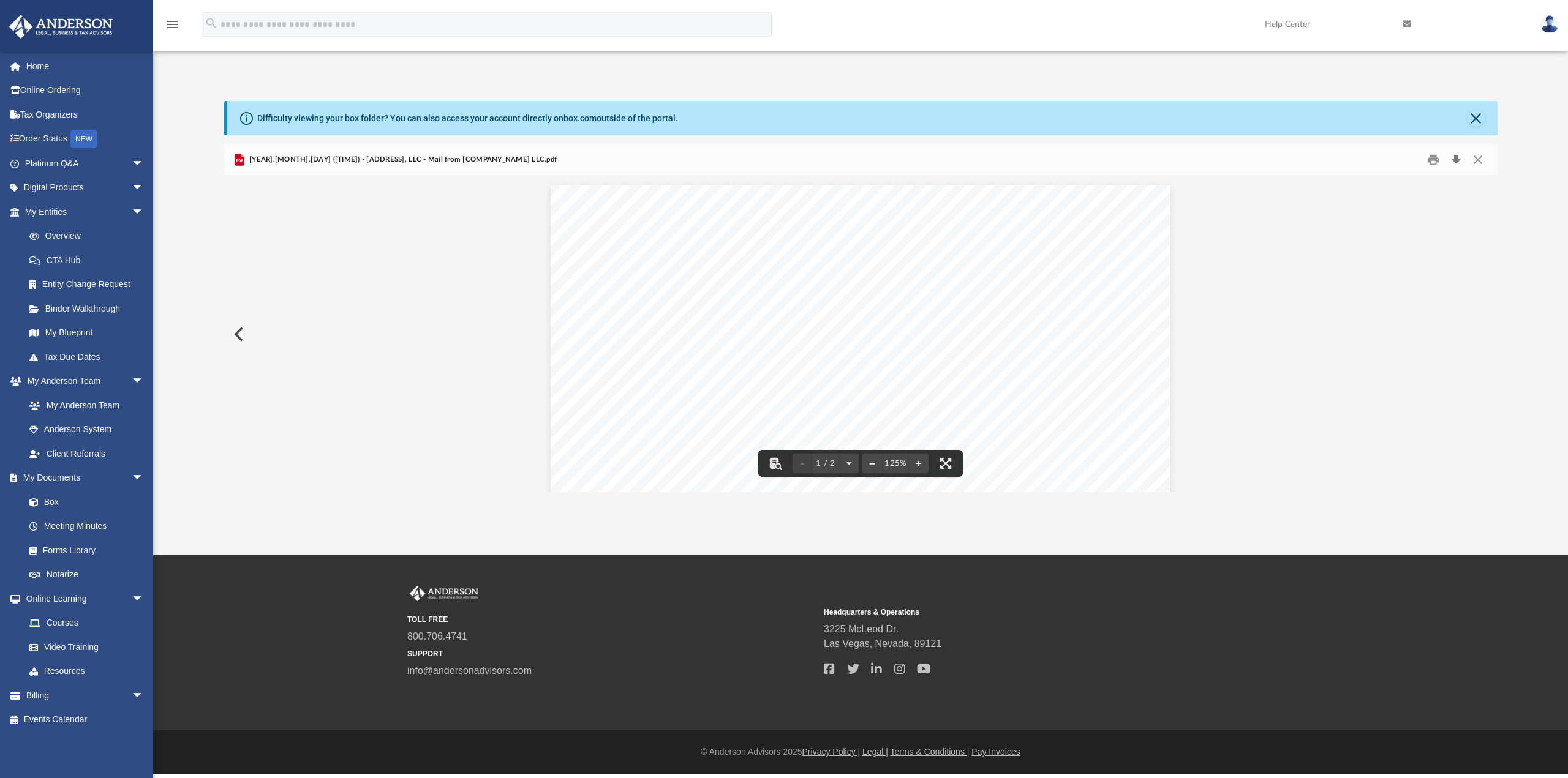 click at bounding box center [1457, 160] 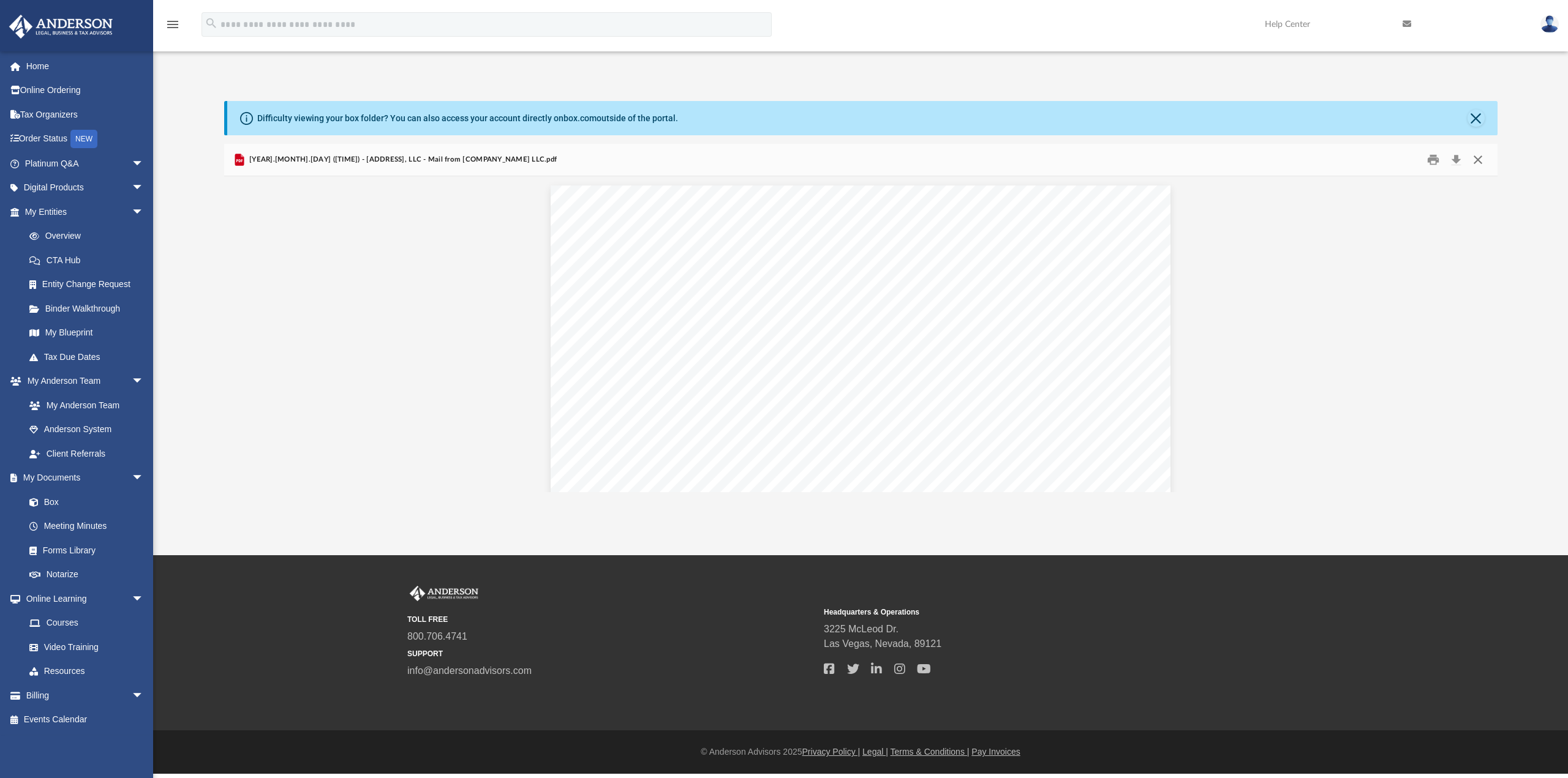 click at bounding box center [1478, 160] 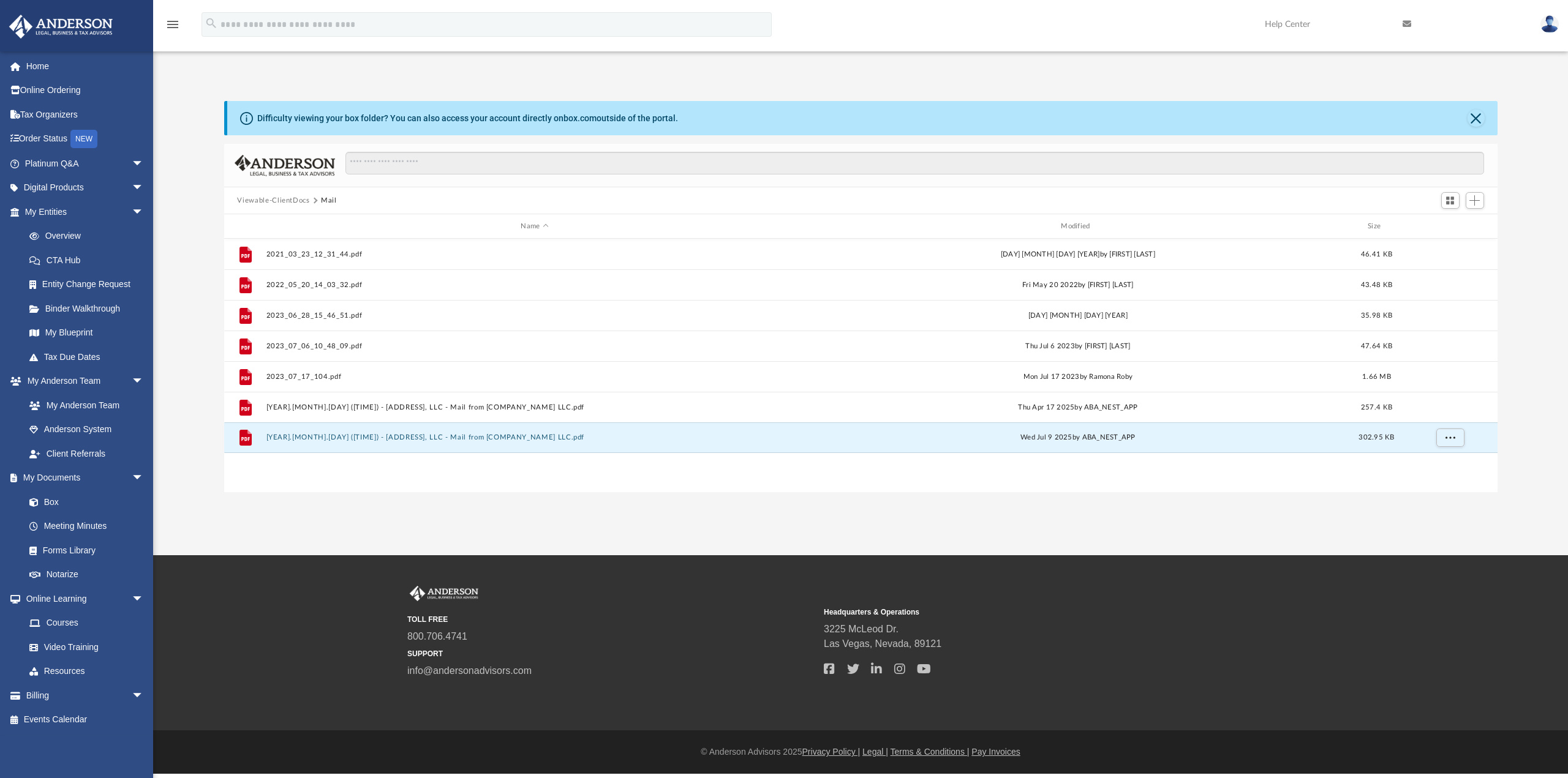 click on "Viewable-ClientDocs" at bounding box center [273, 201] 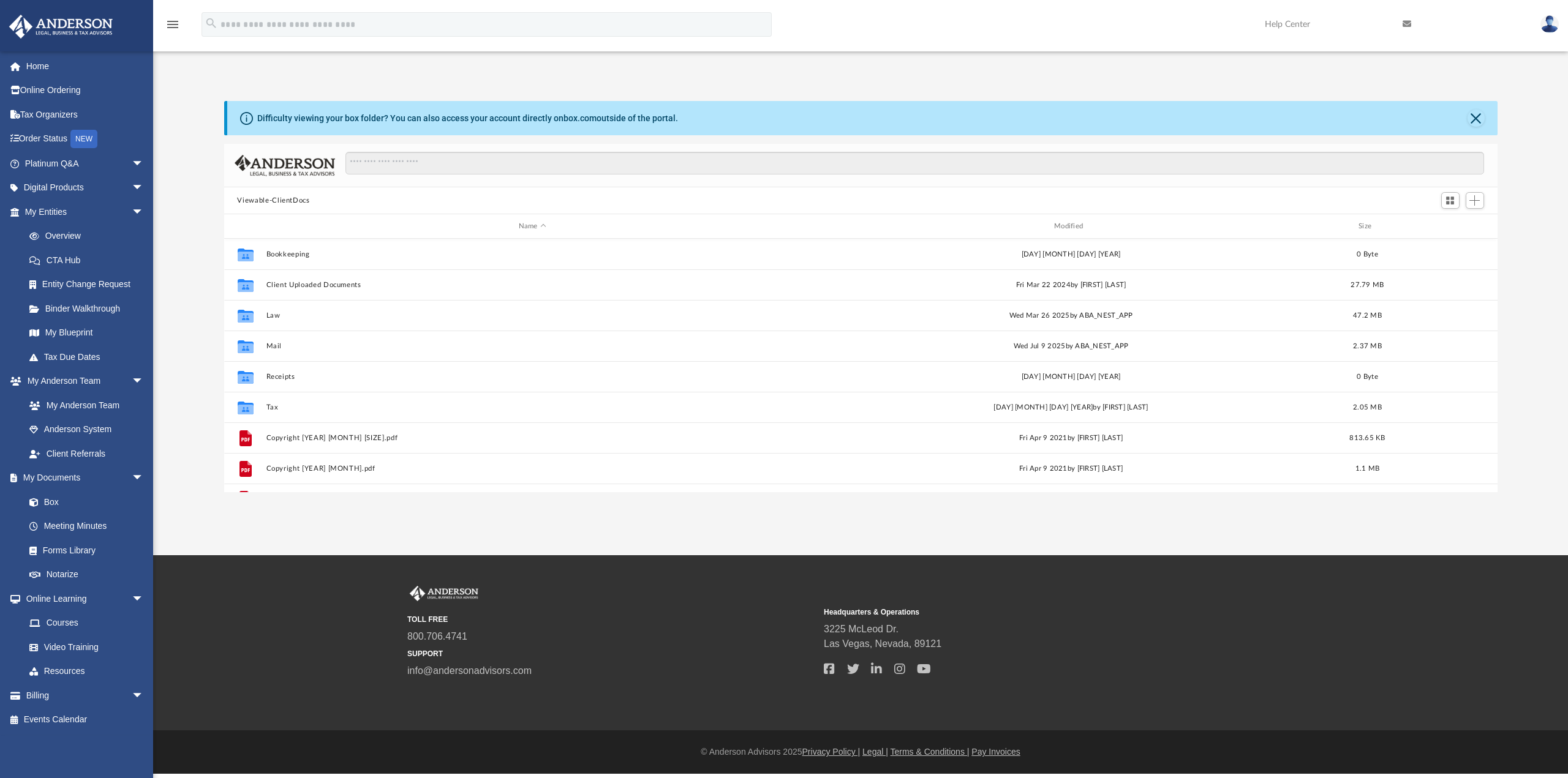 click on "Viewable-ClientDocs" at bounding box center [273, 201] 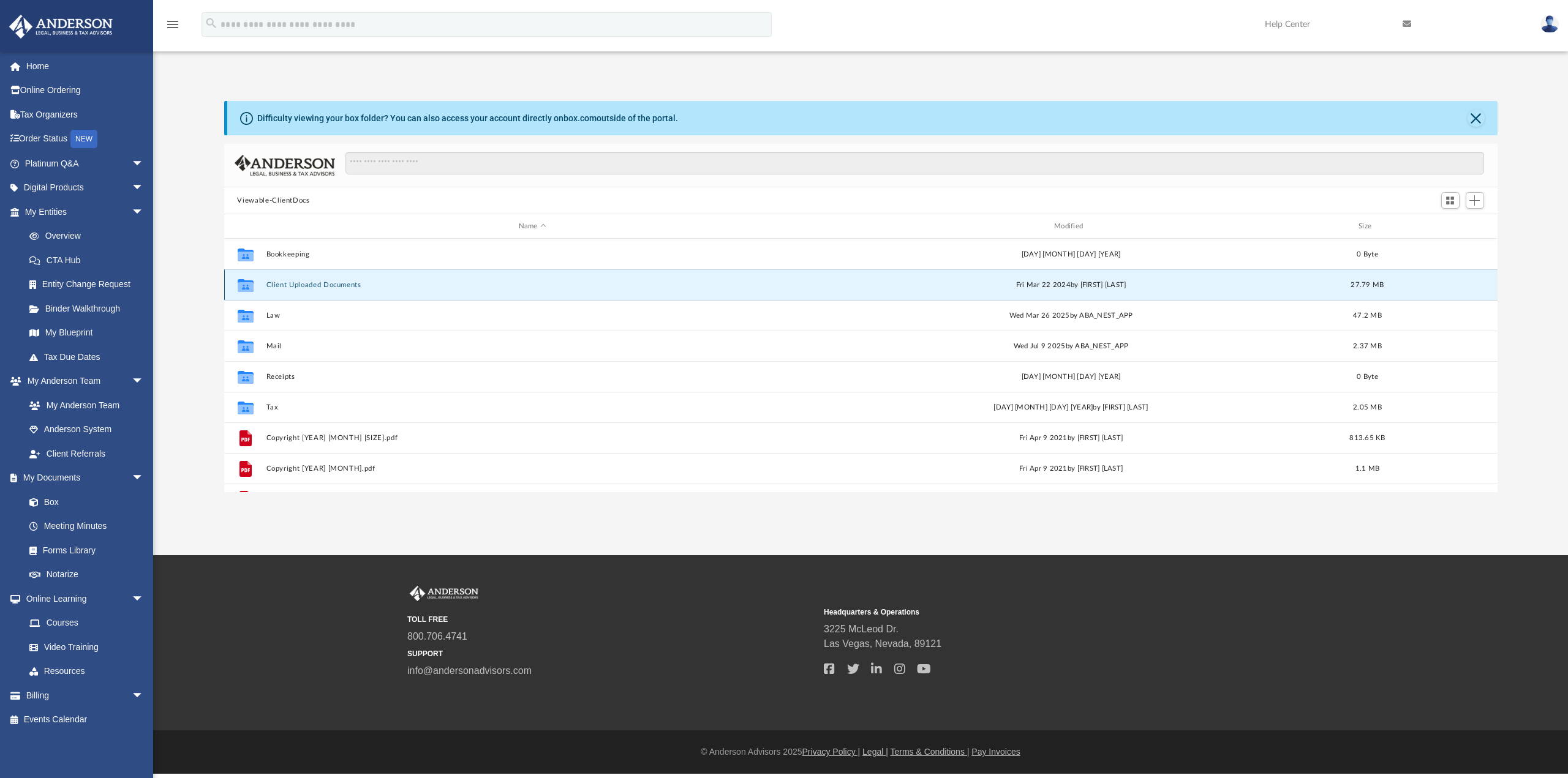 click on "Client Uploaded Documents" at bounding box center (532, 285) 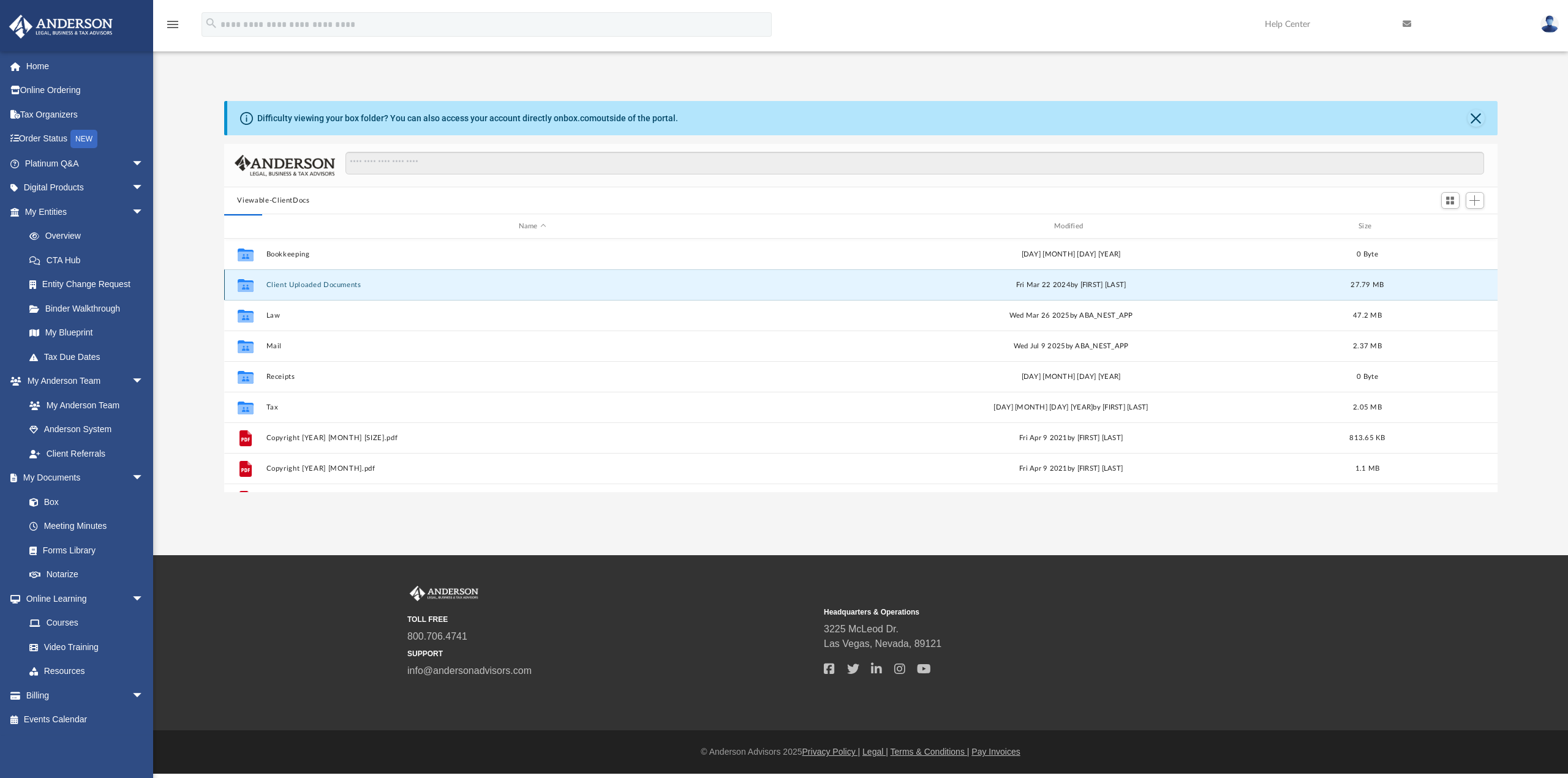 click on "Client Uploaded Documents" at bounding box center (532, 285) 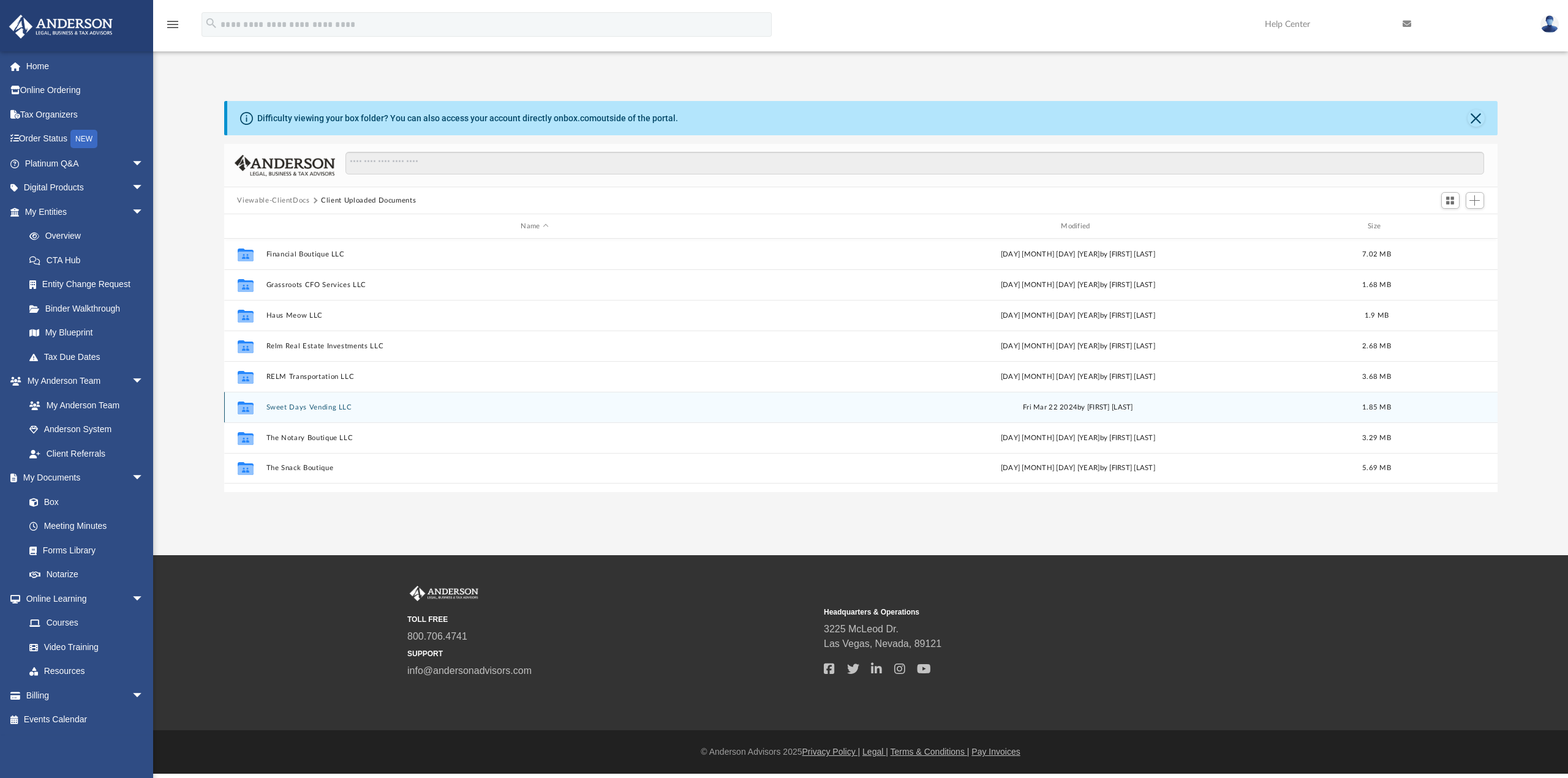 click 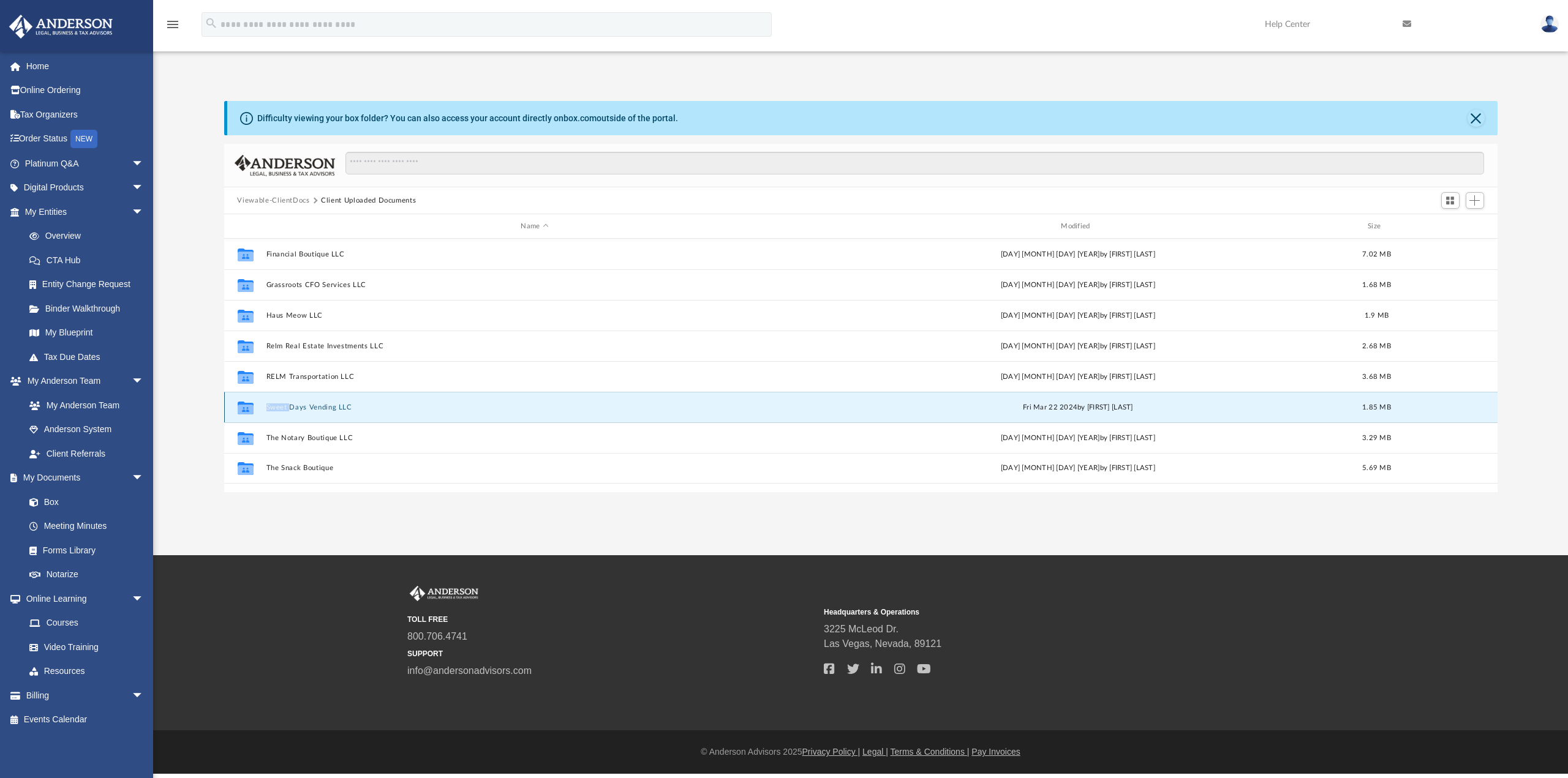 click 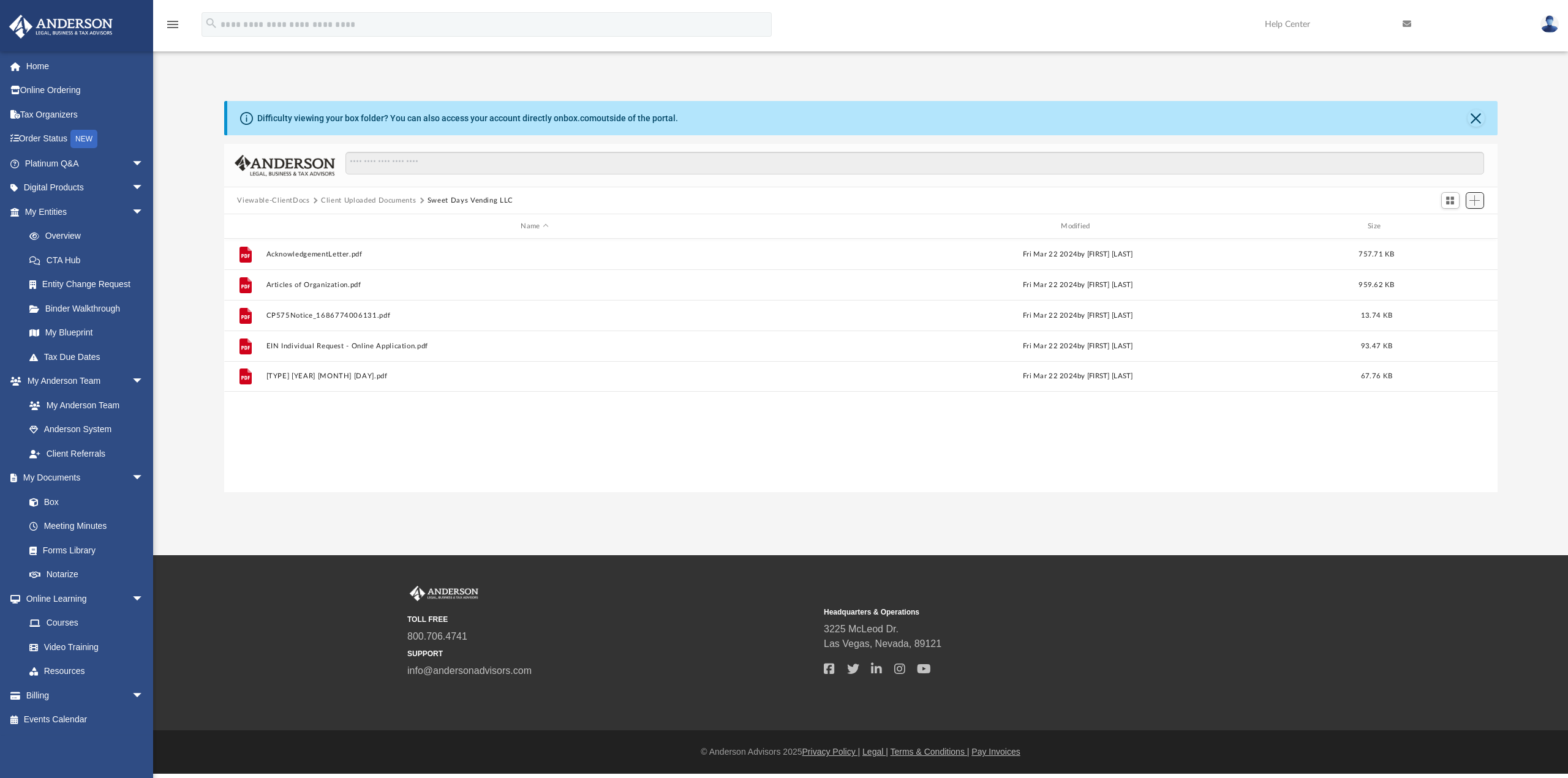 click at bounding box center [1474, 200] 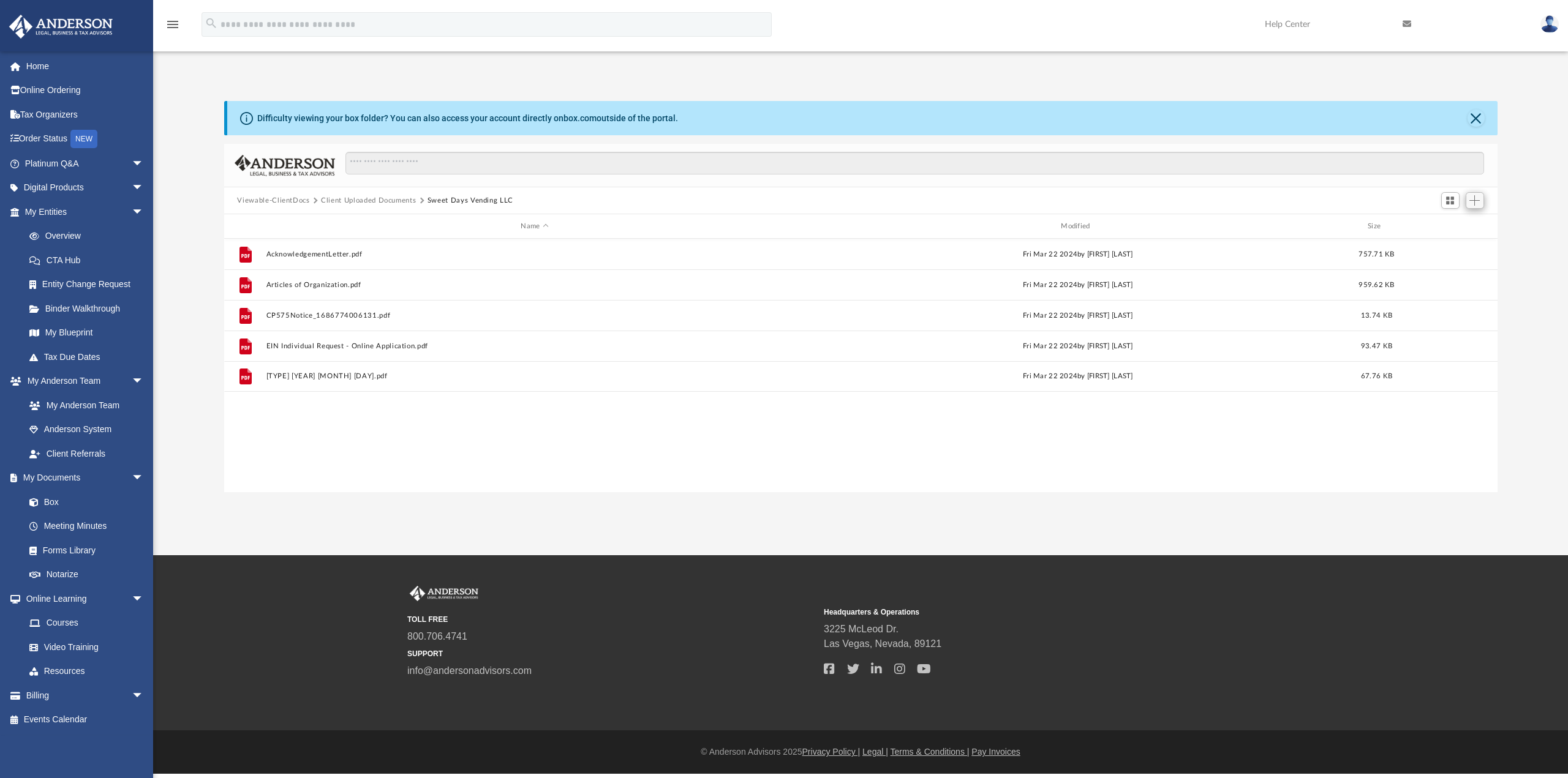 scroll, scrollTop: 269, scrollLeft: 1264, axis: both 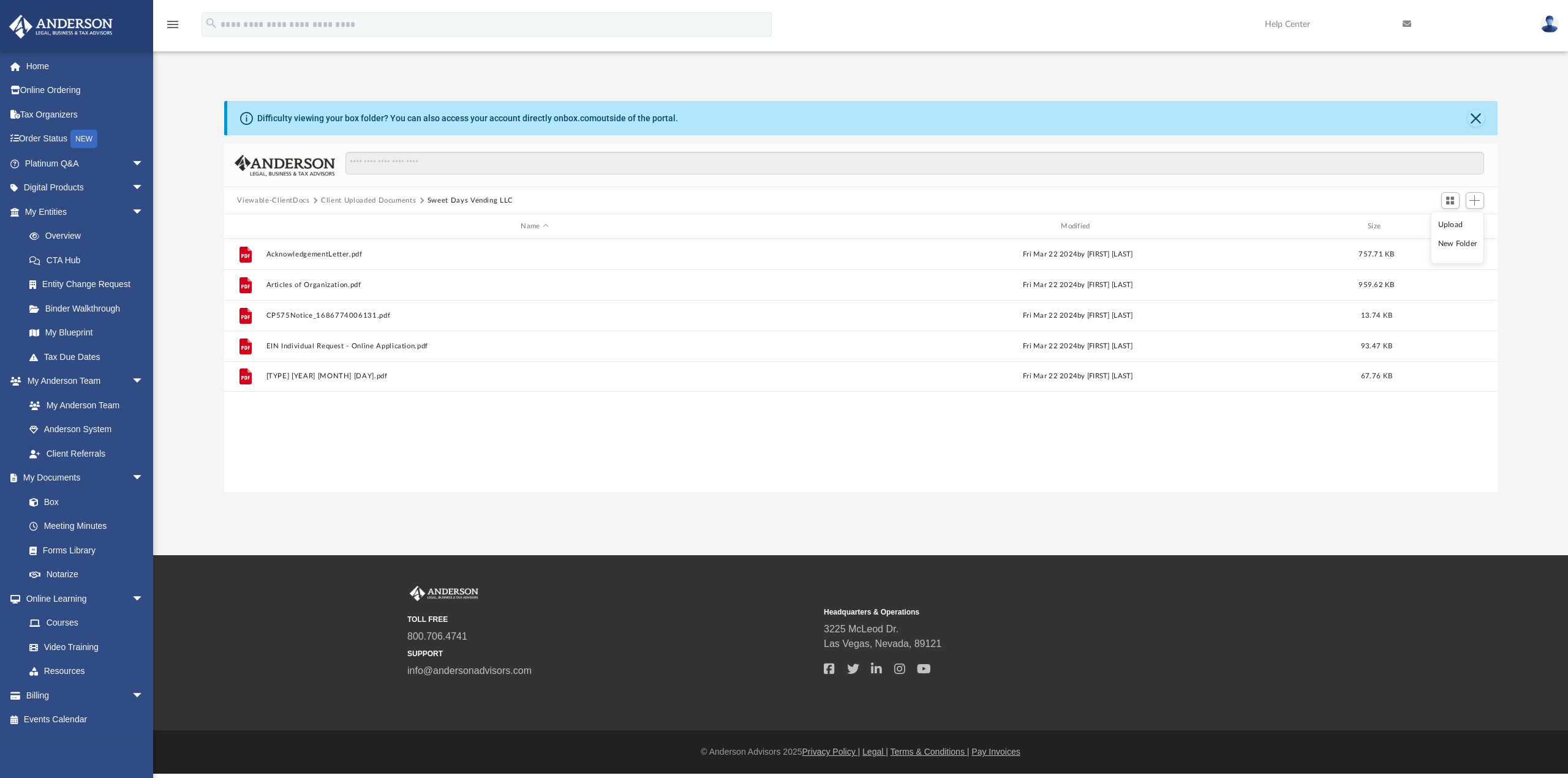 click on "Upload" at bounding box center (1458, 225) 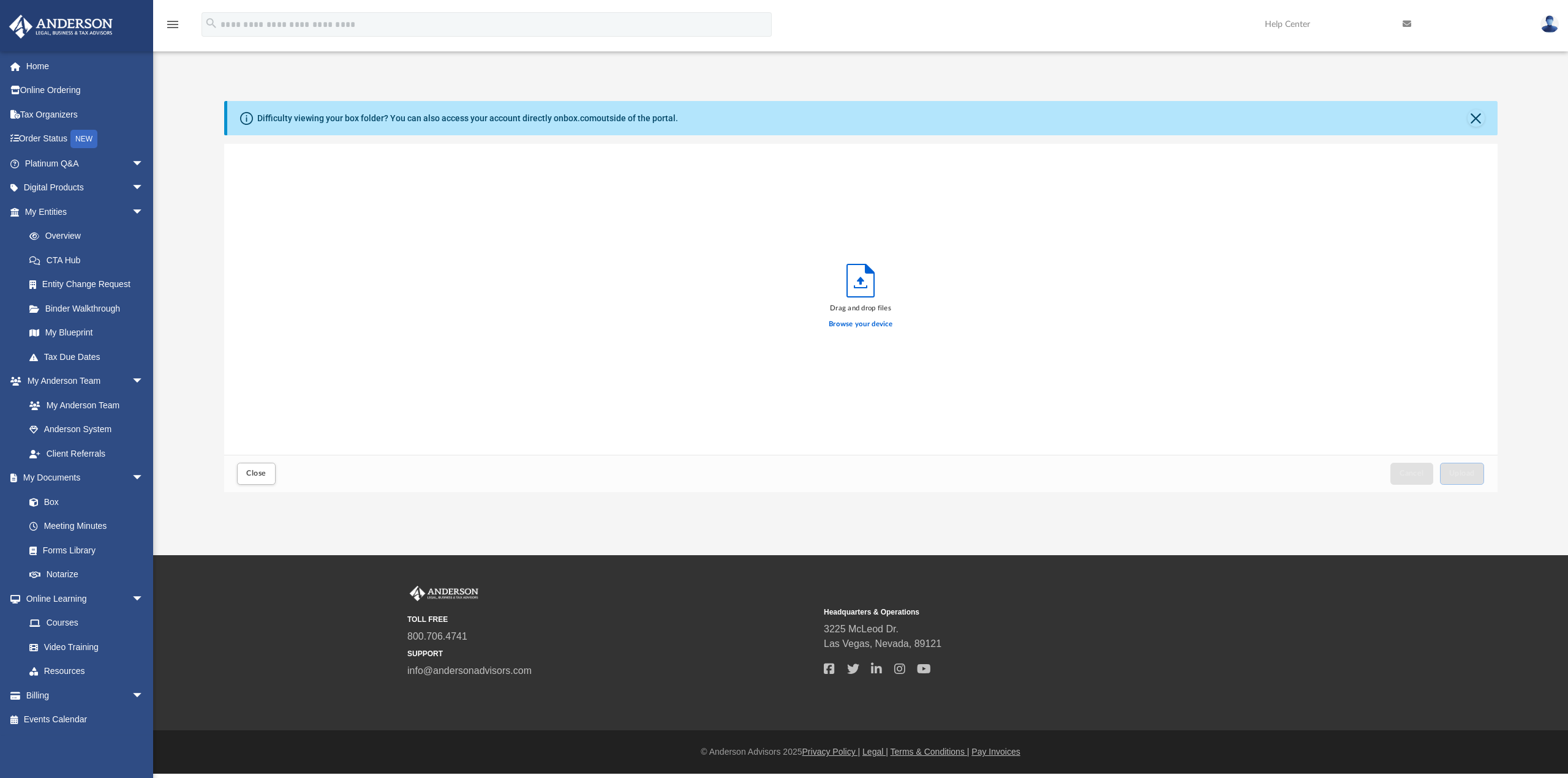 scroll, scrollTop: 269, scrollLeft: 1264, axis: both 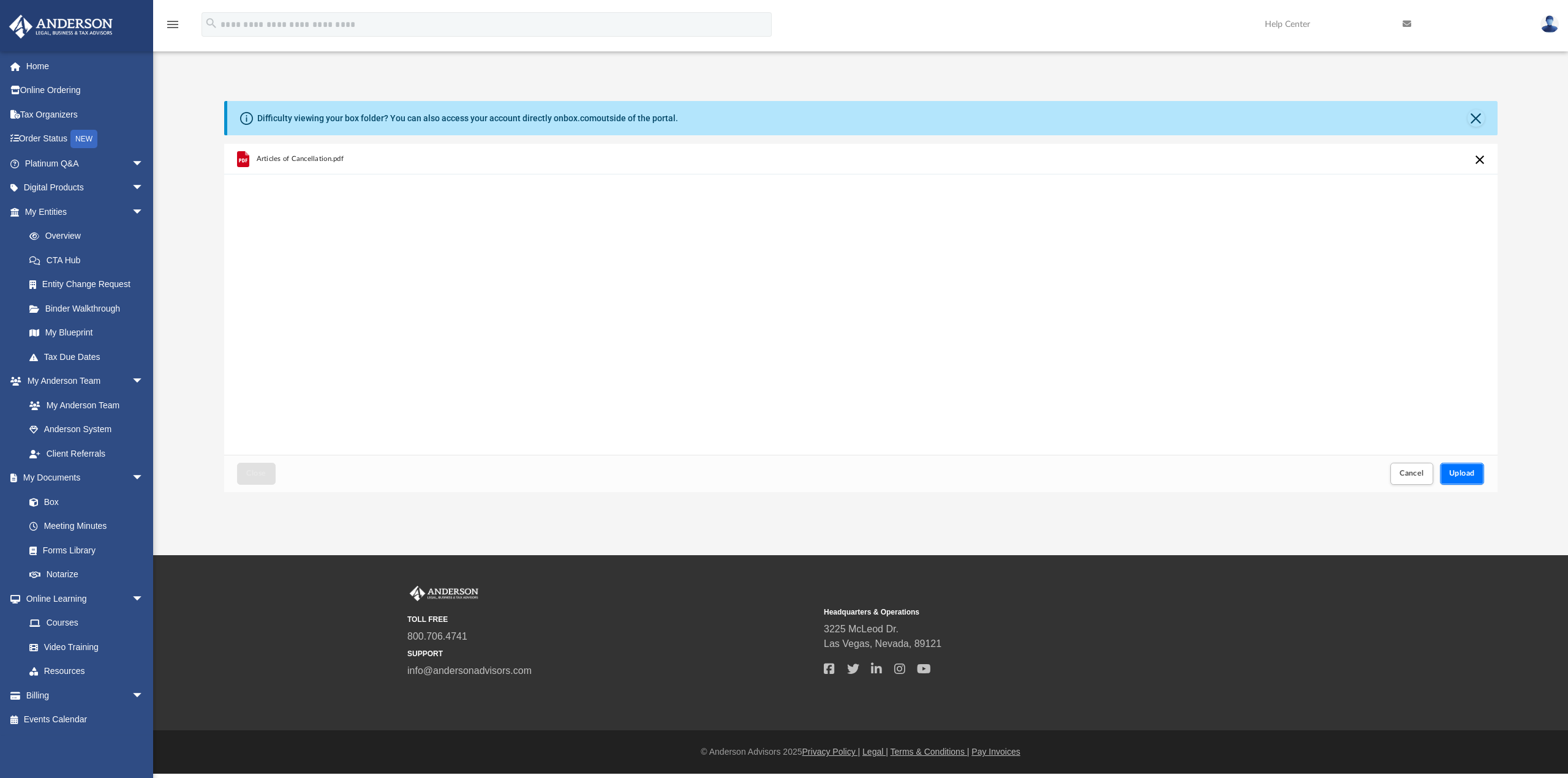 click on "Upload" at bounding box center [1462, 473] 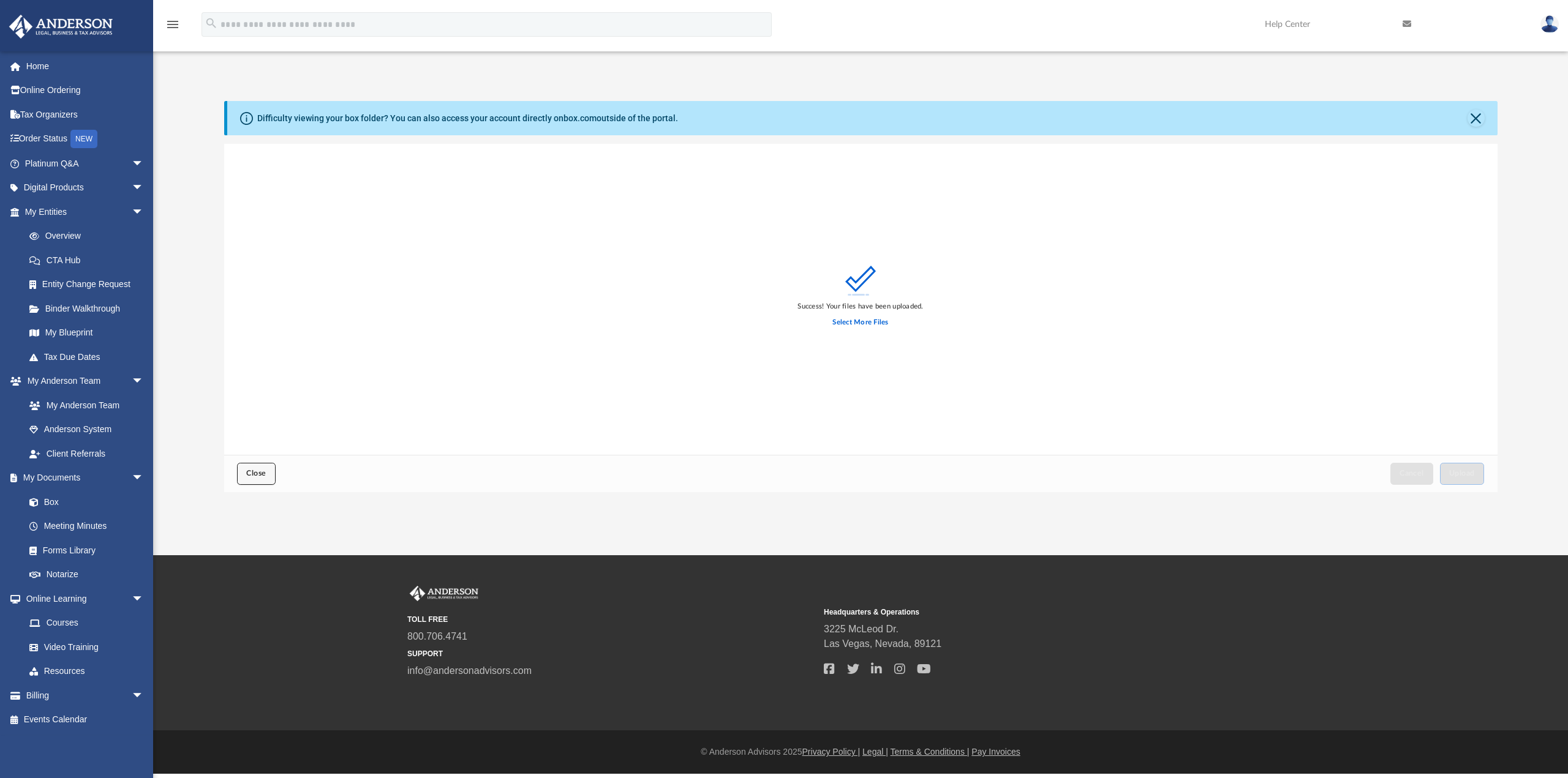 click on "Close" at bounding box center [256, 473] 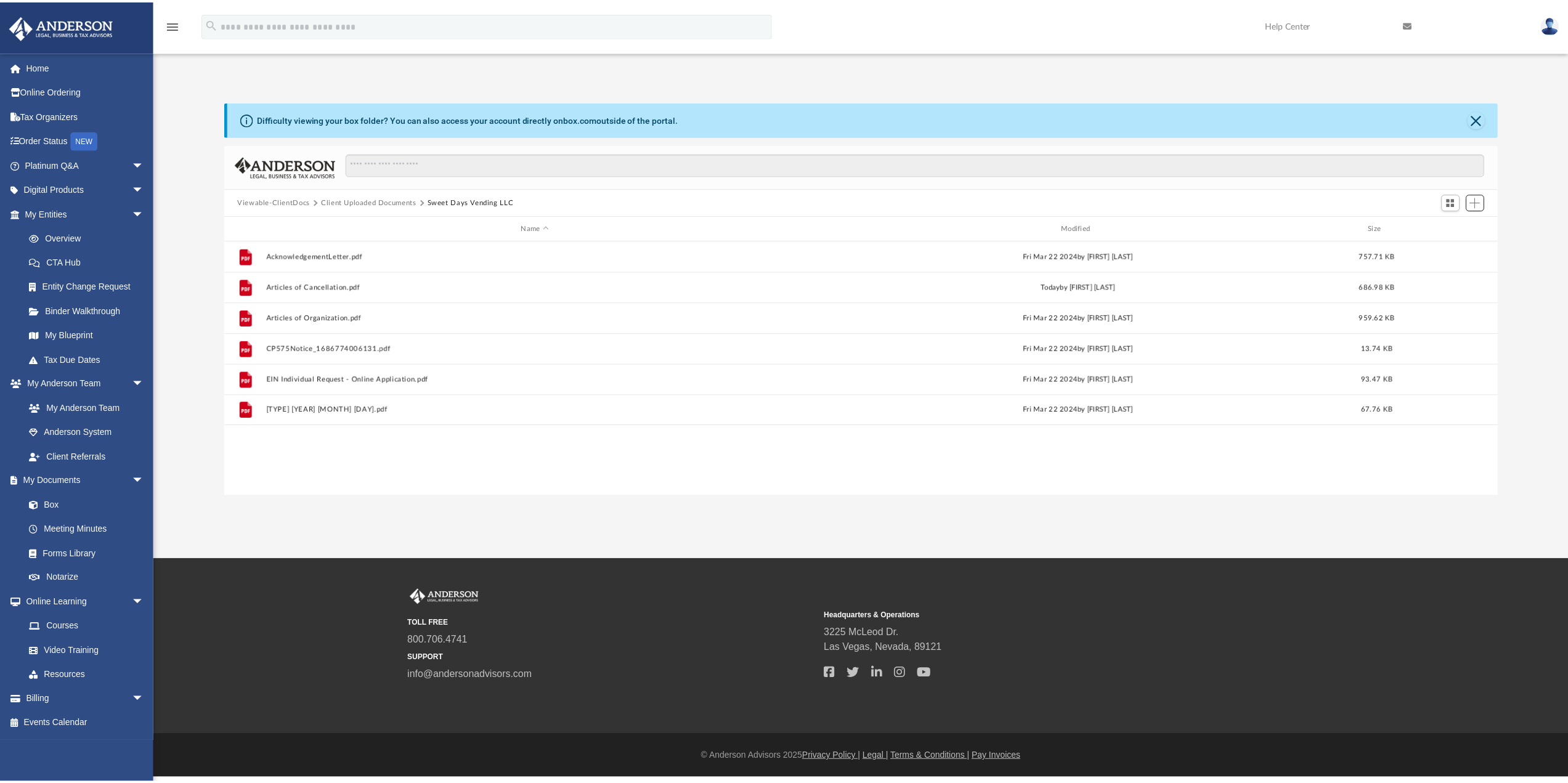 scroll, scrollTop: 270, scrollLeft: 1271, axis: both 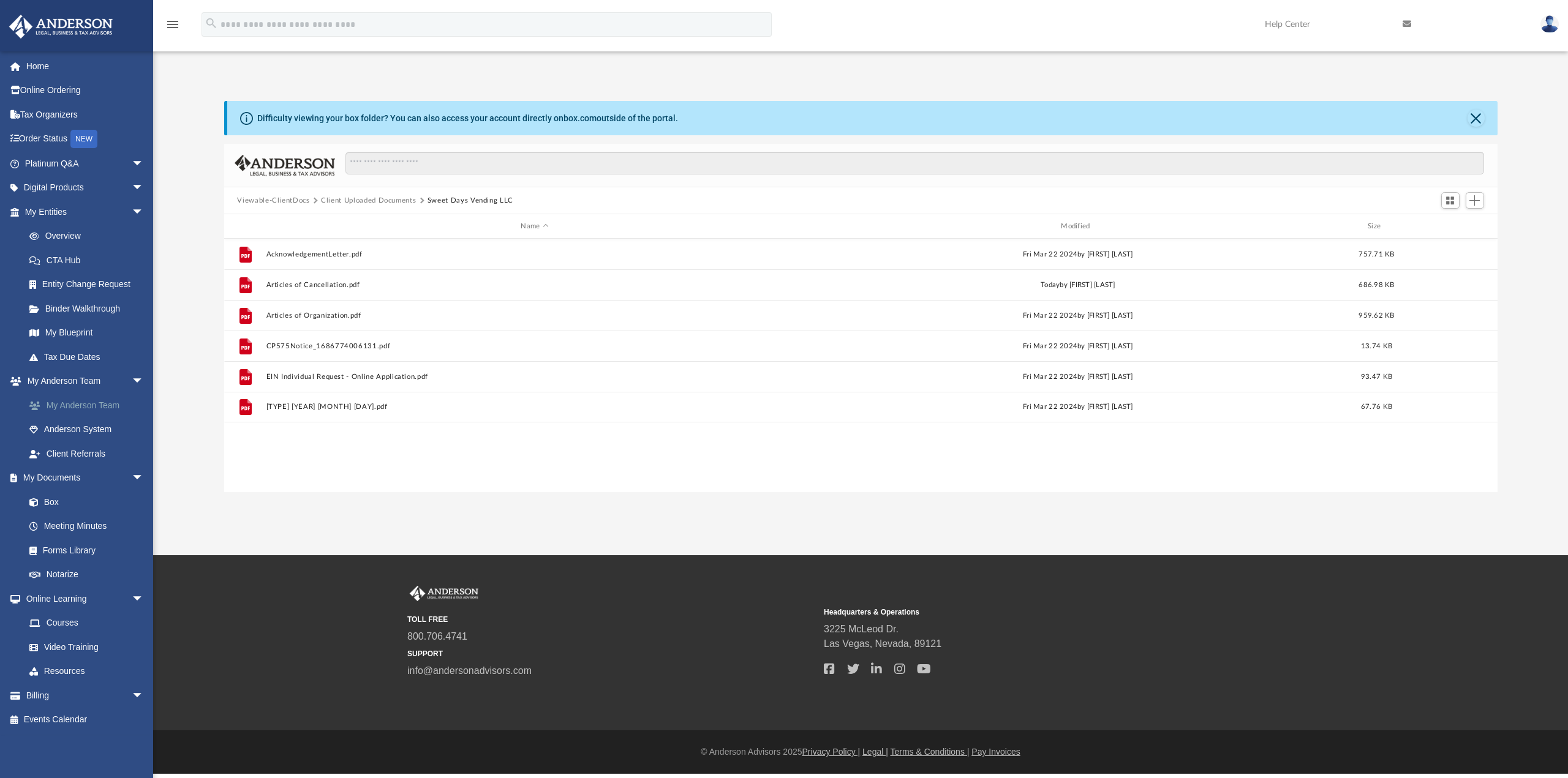 click on "My Anderson Team" at bounding box center (89, 405) 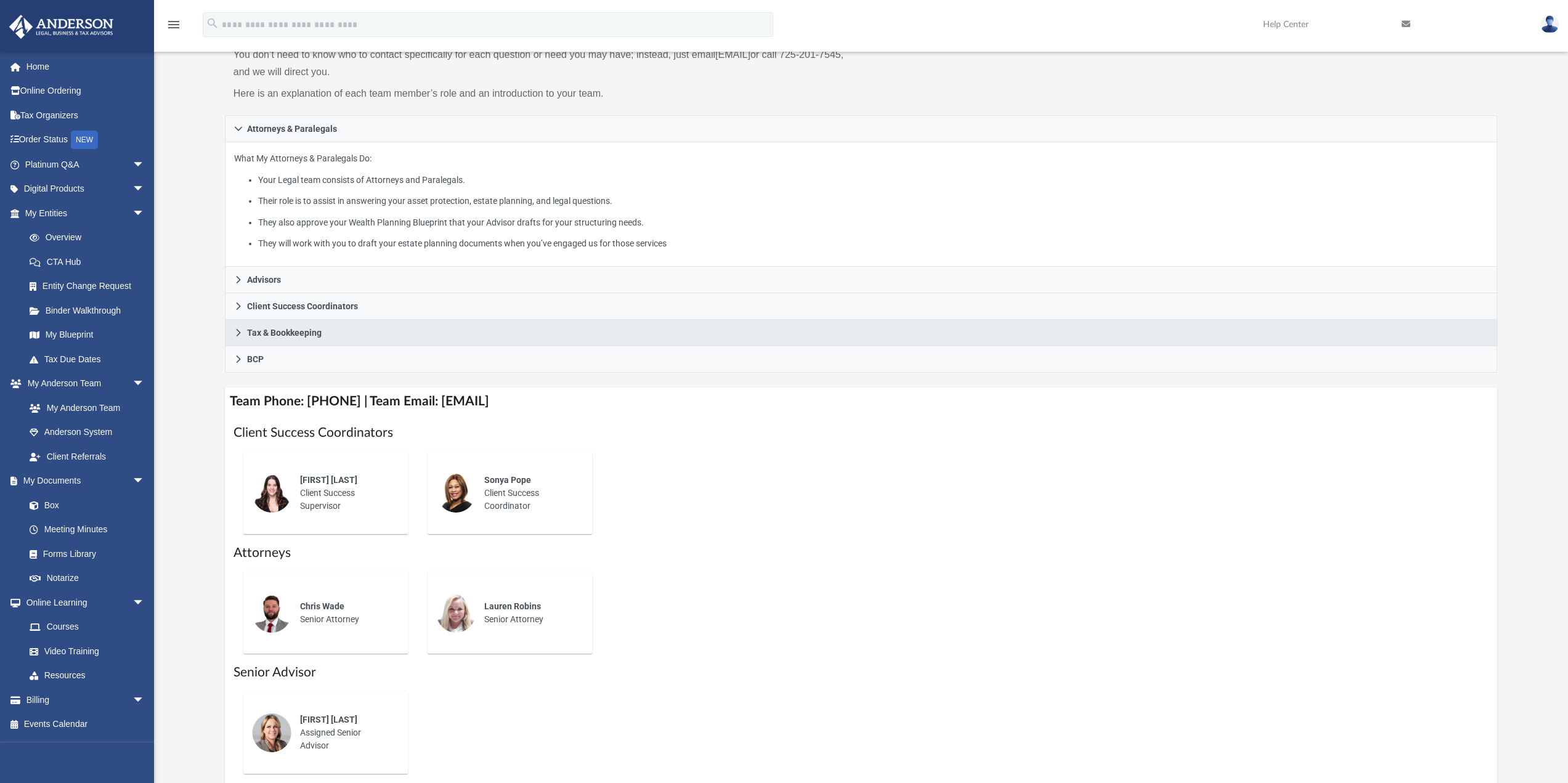 scroll, scrollTop: 123, scrollLeft: 0, axis: vertical 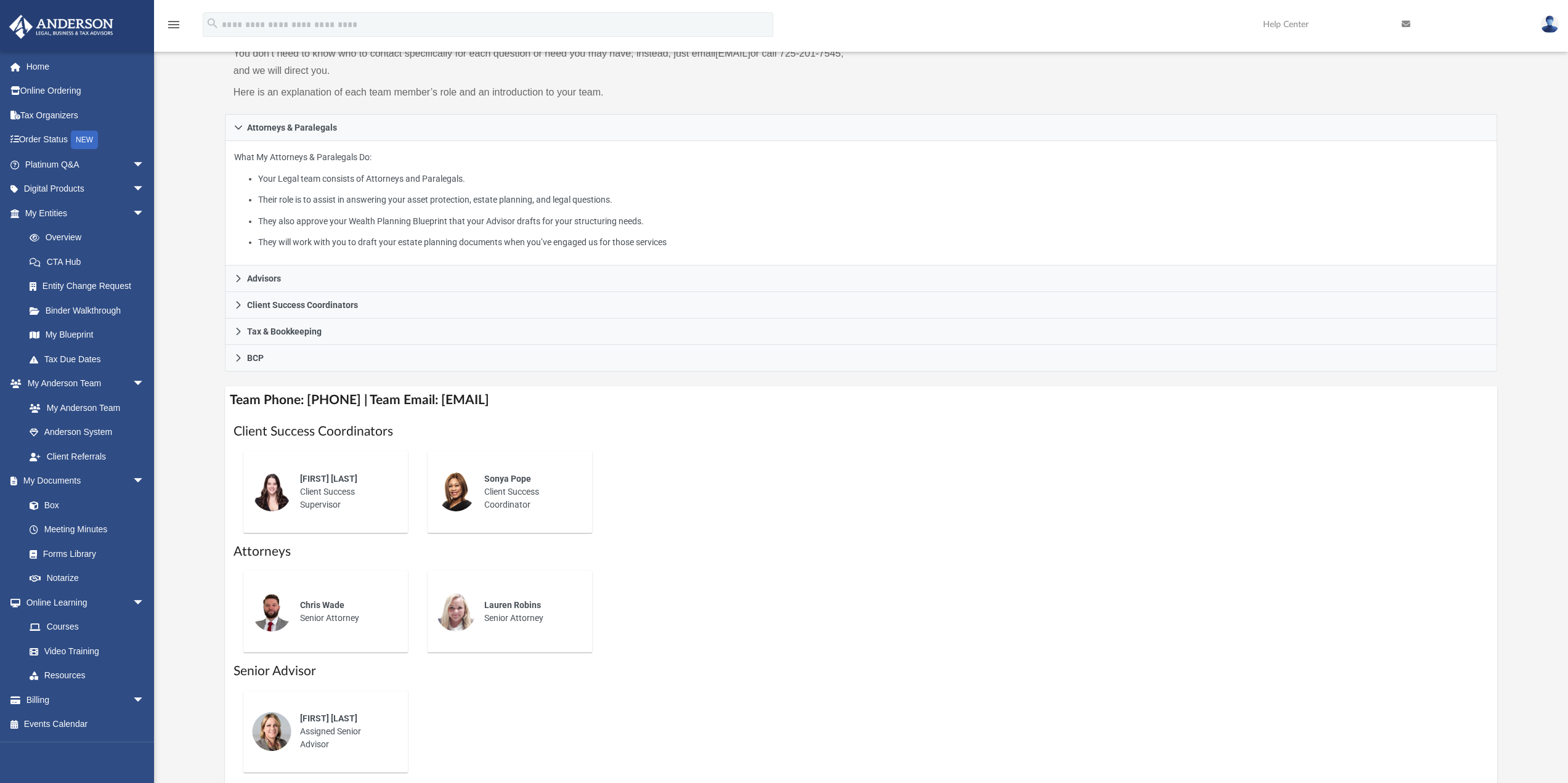 drag, startPoint x: 661, startPoint y: 403, endPoint x: 481, endPoint y: 404, distance: 180.0028 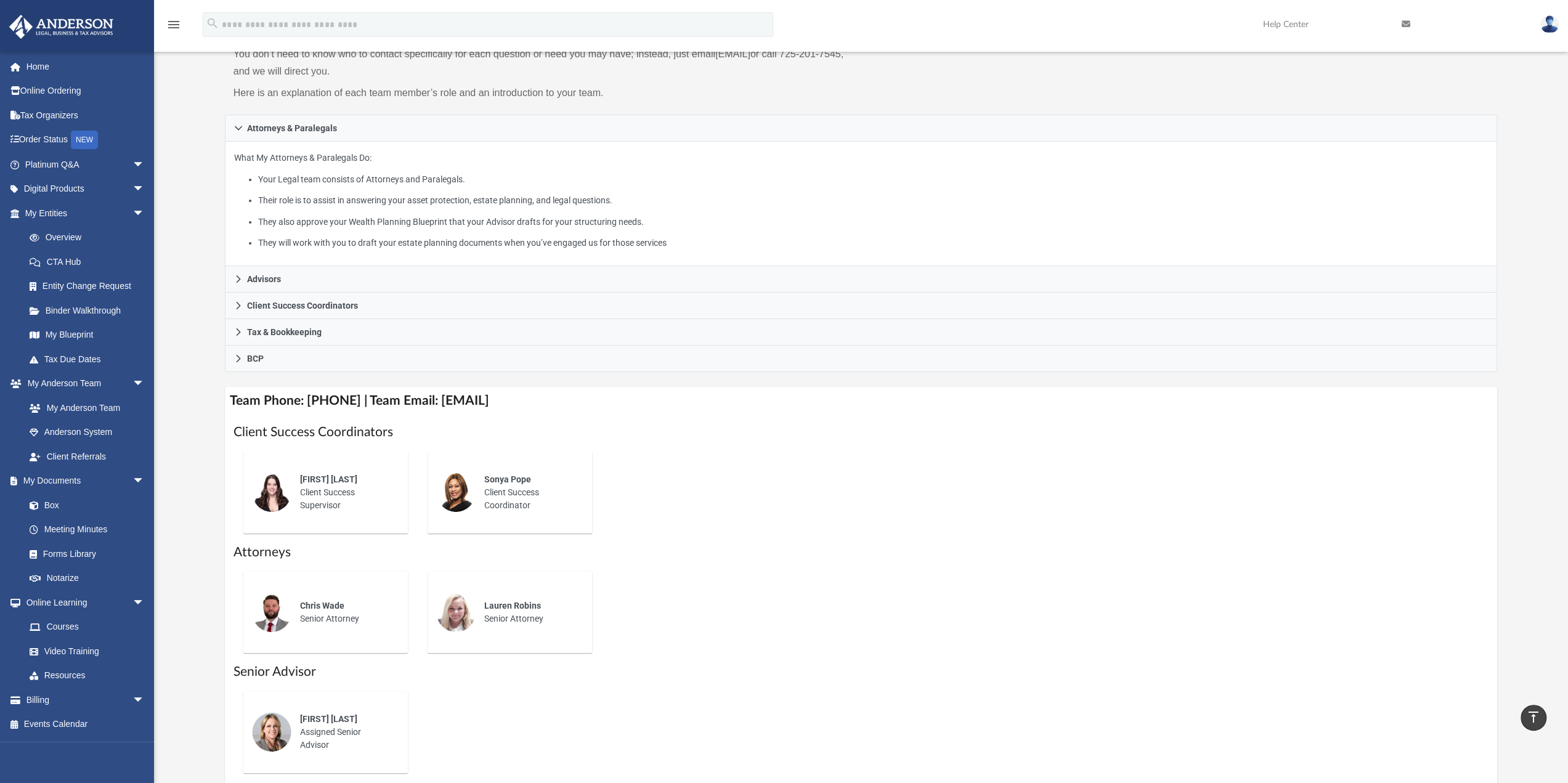 scroll, scrollTop: 0, scrollLeft: 0, axis: both 